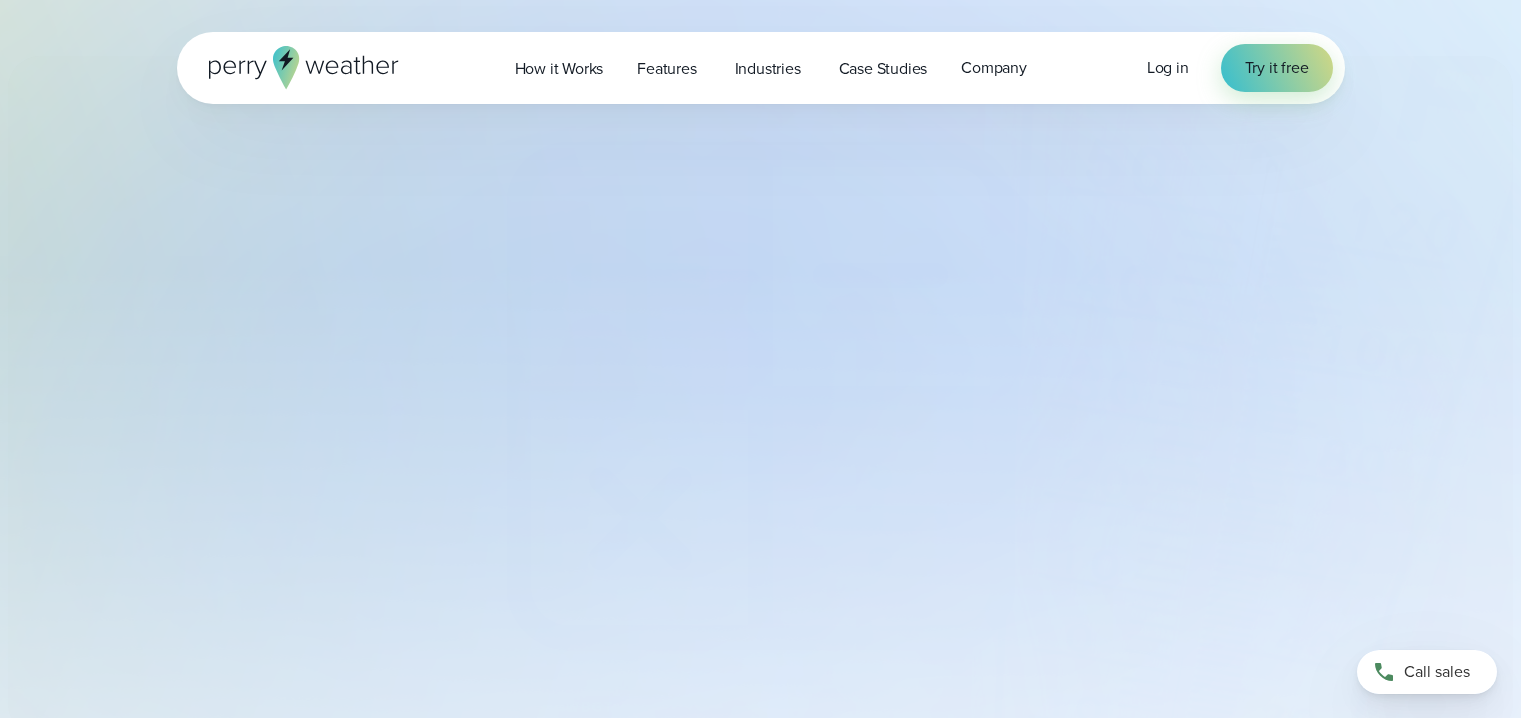 select on "***" 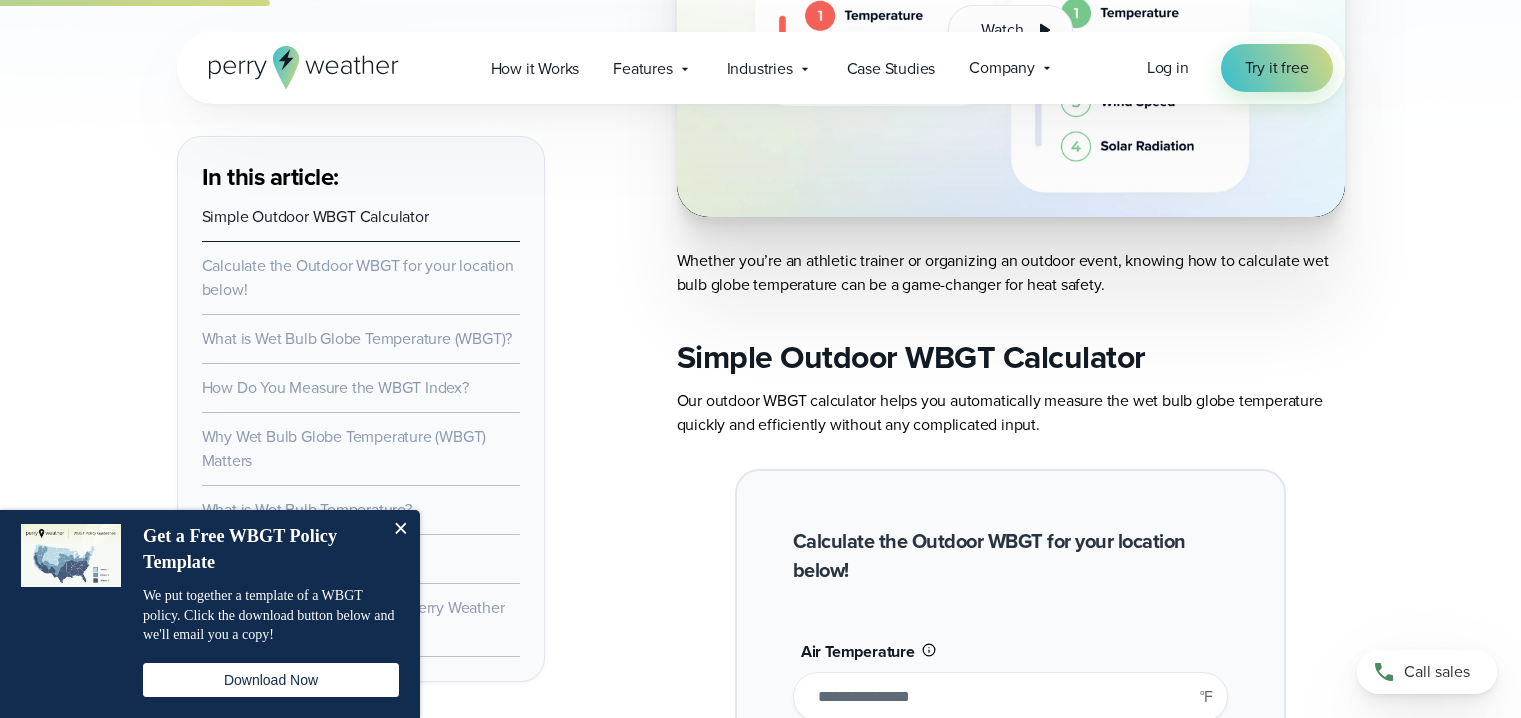 scroll, scrollTop: 1502, scrollLeft: 0, axis: vertical 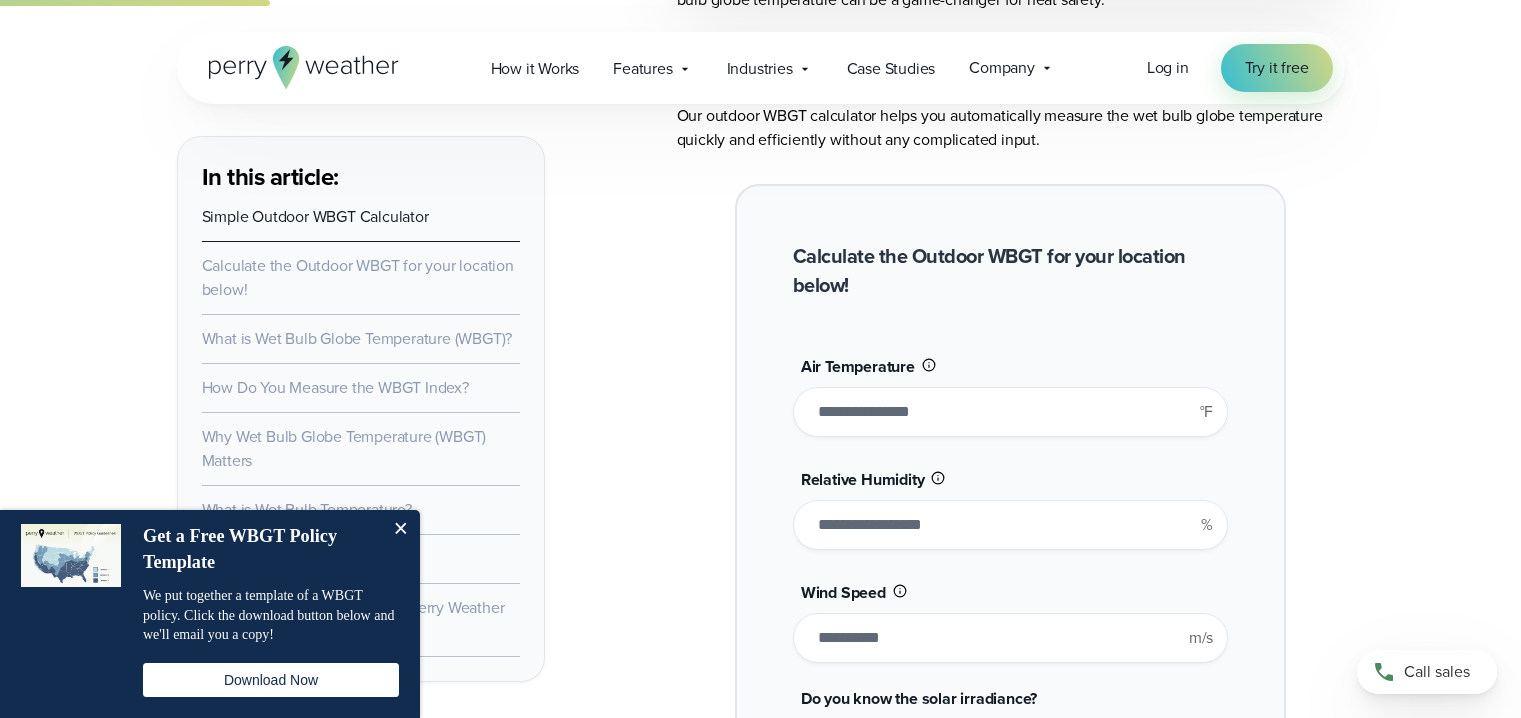 click on "**" at bounding box center [1010, 412] 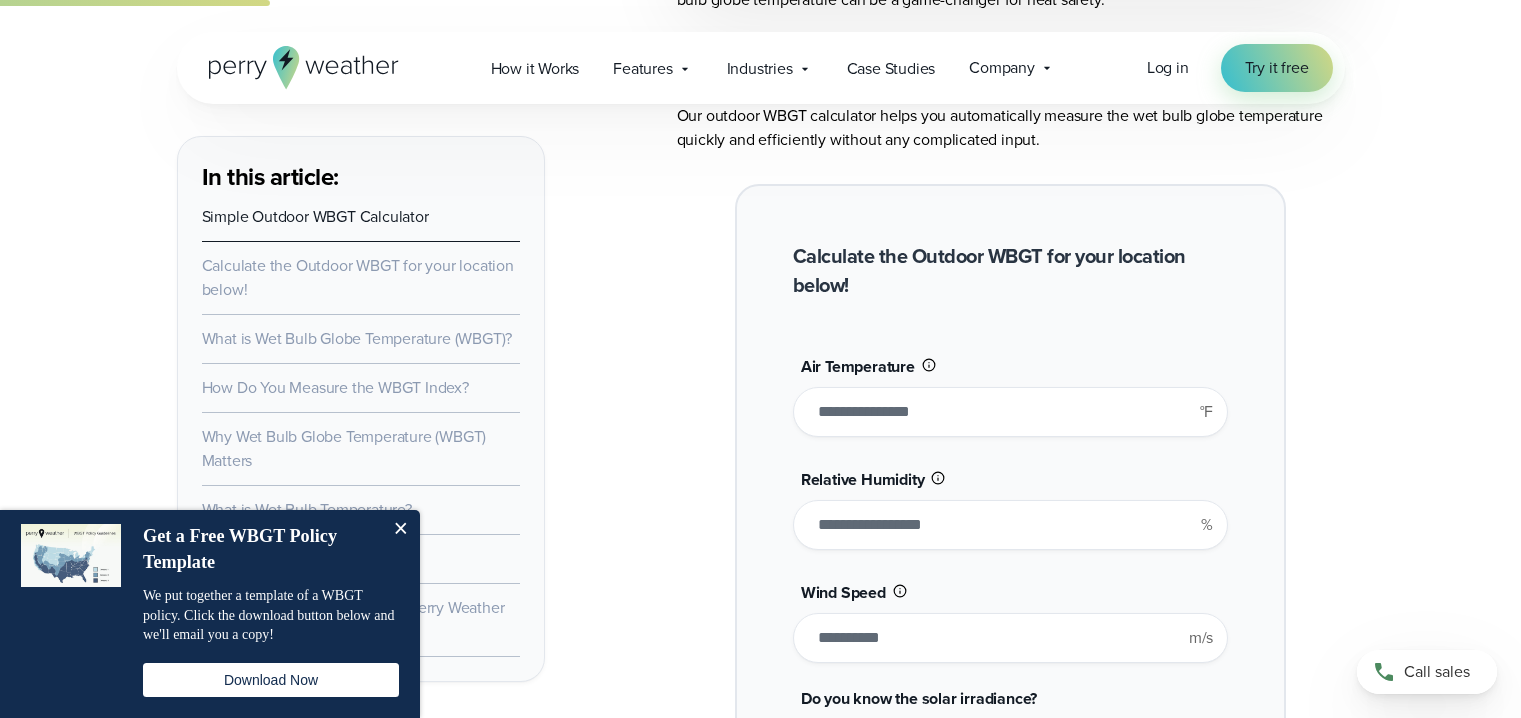 click on "**" at bounding box center [1010, 412] 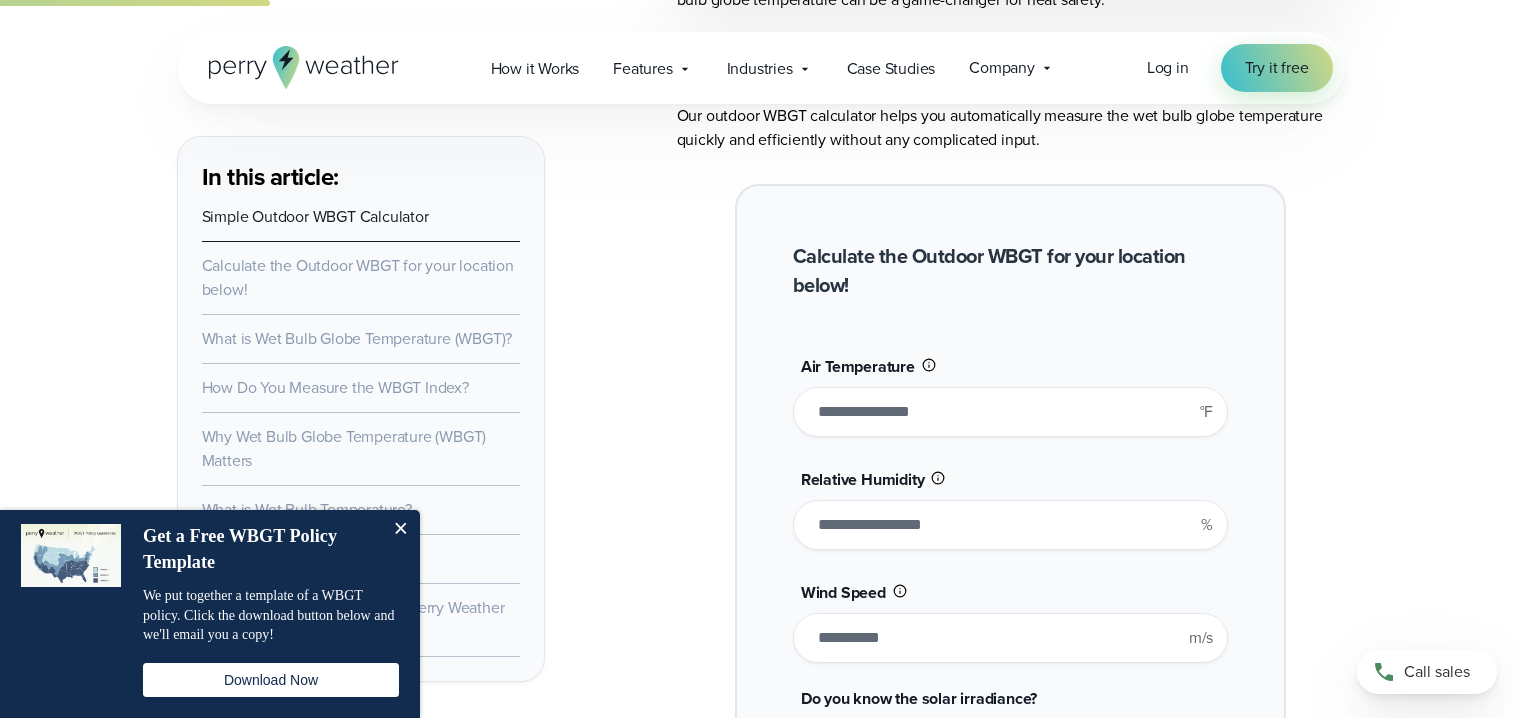 drag, startPoint x: 1043, startPoint y: 403, endPoint x: 732, endPoint y: 403, distance: 311 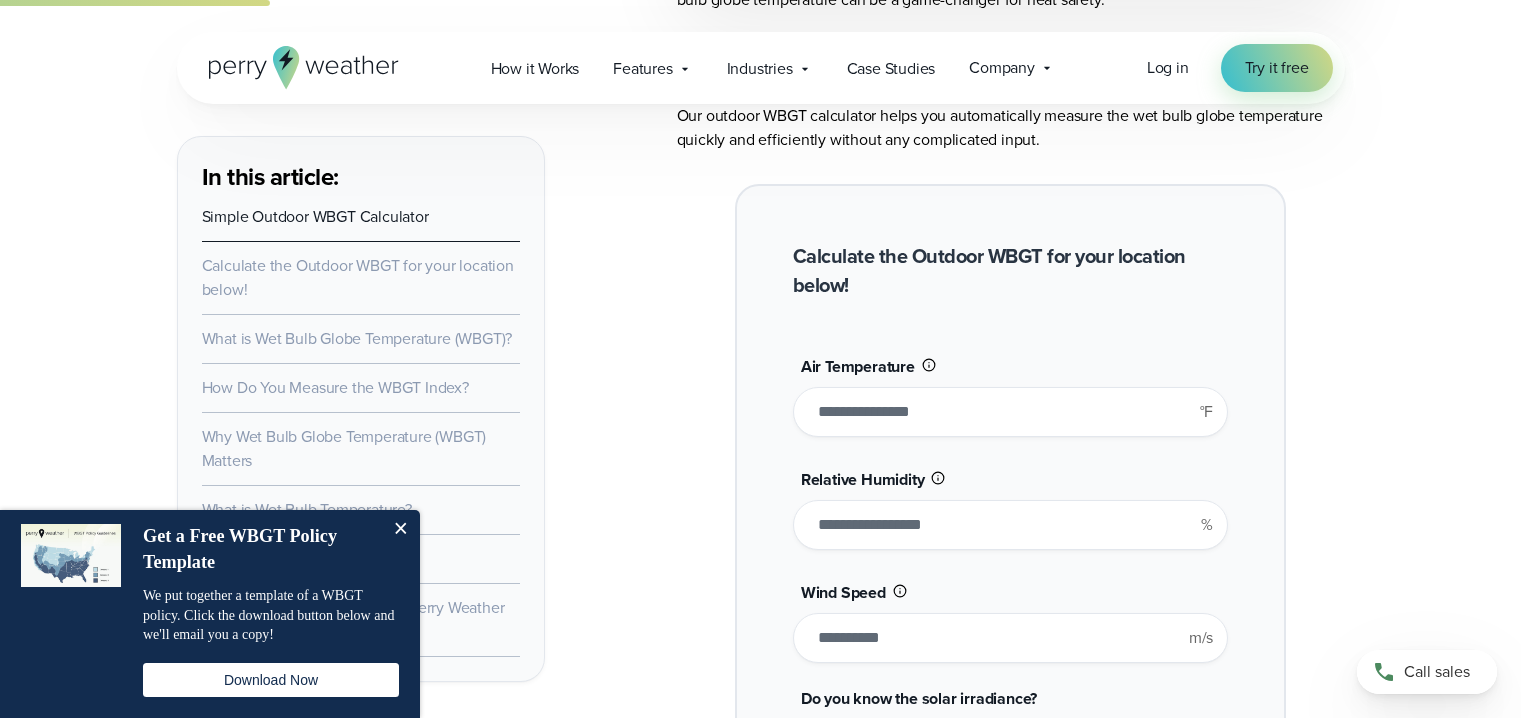 type on "**" 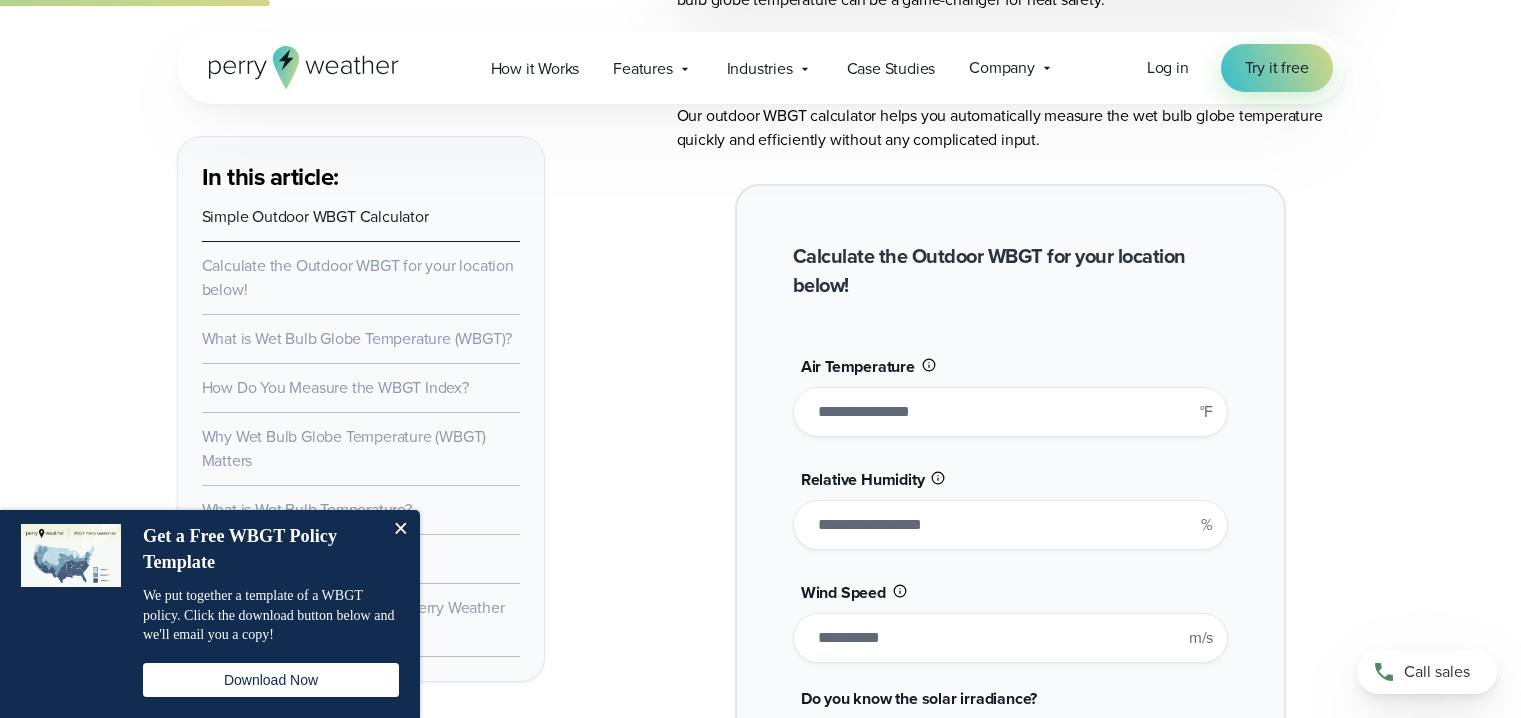 type on "*******" 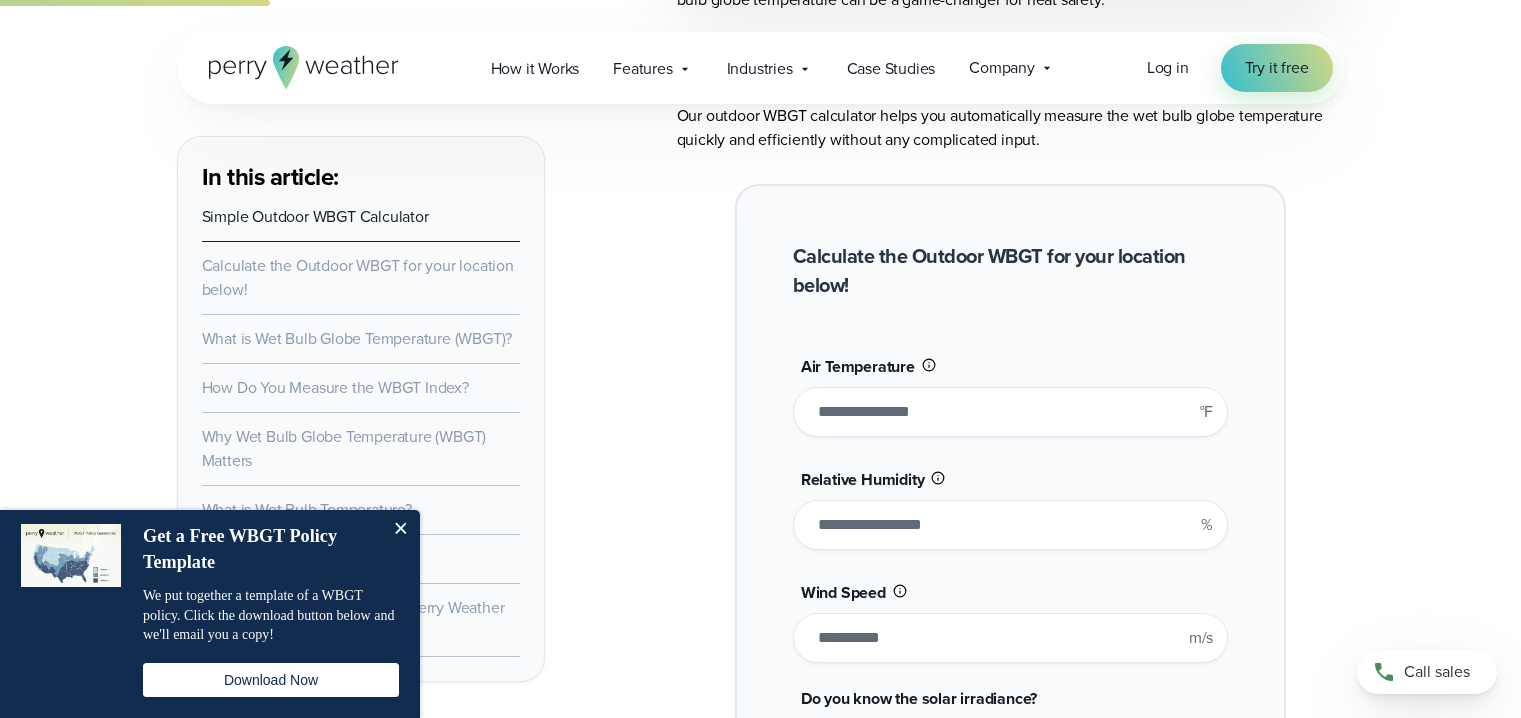 type 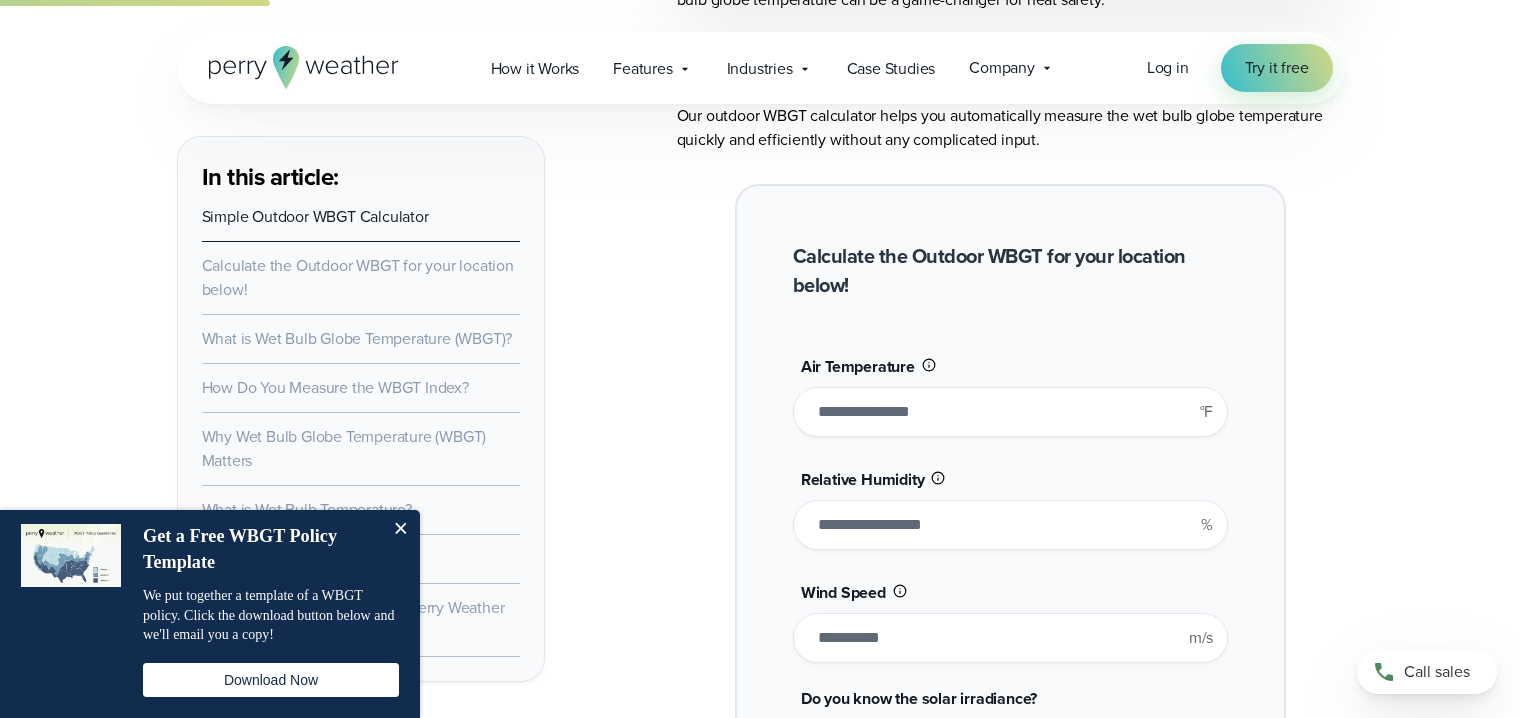 type on "******" 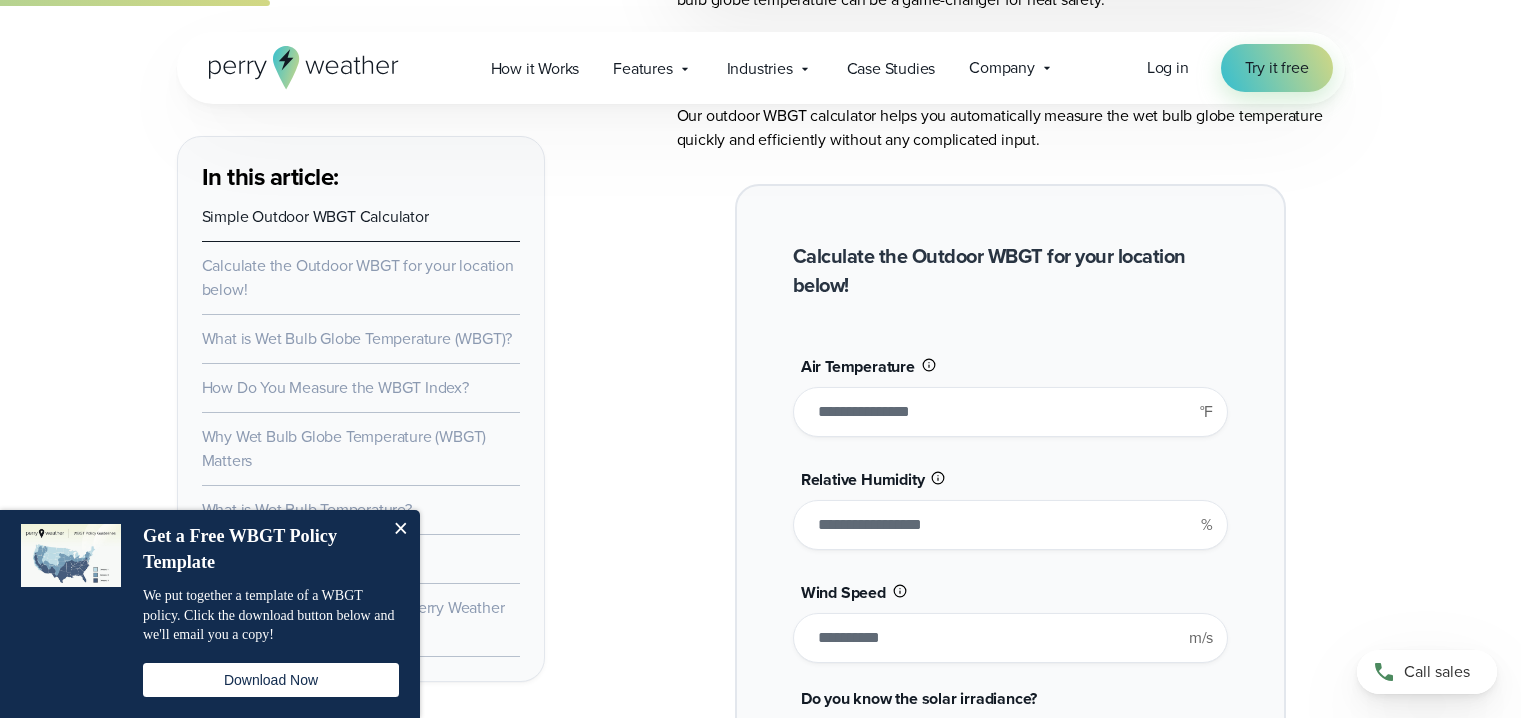 type on "**" 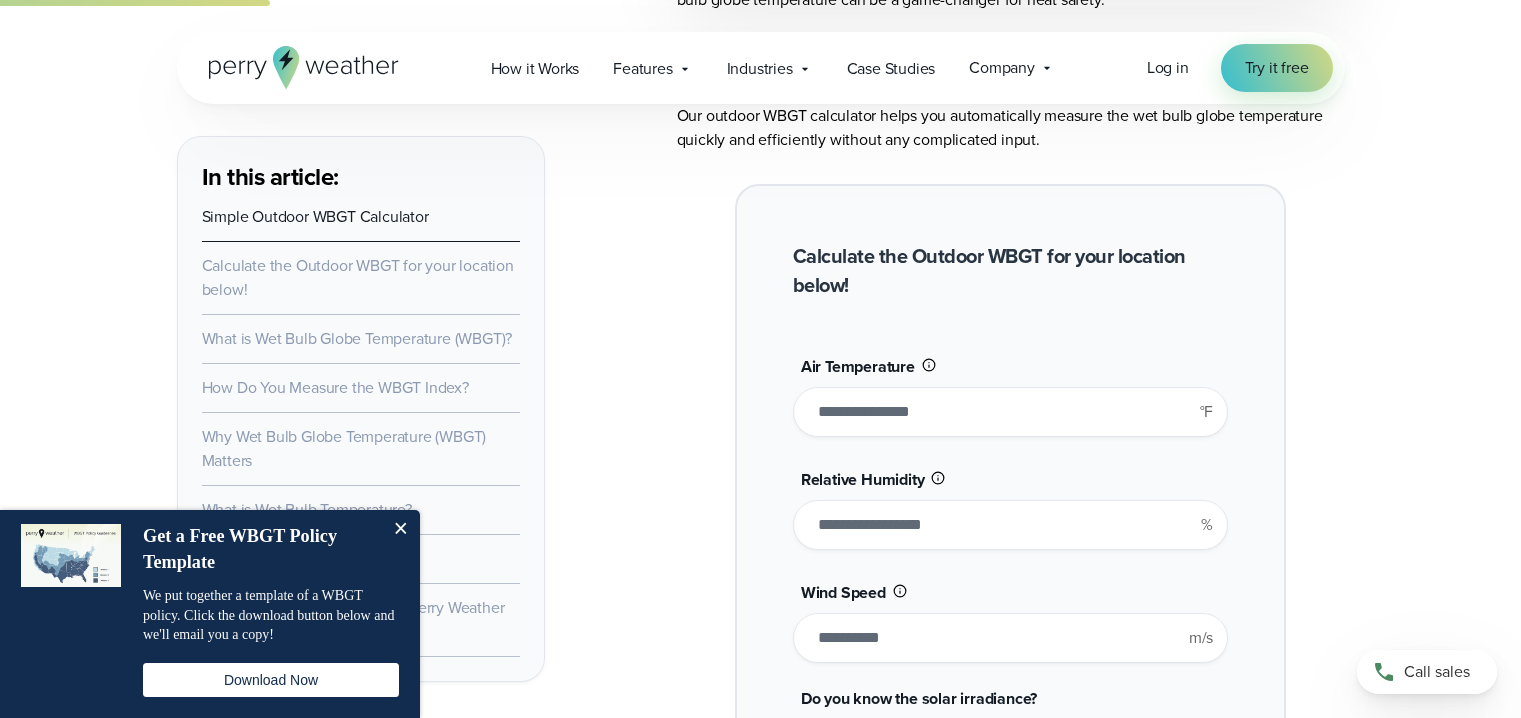 type on "*******" 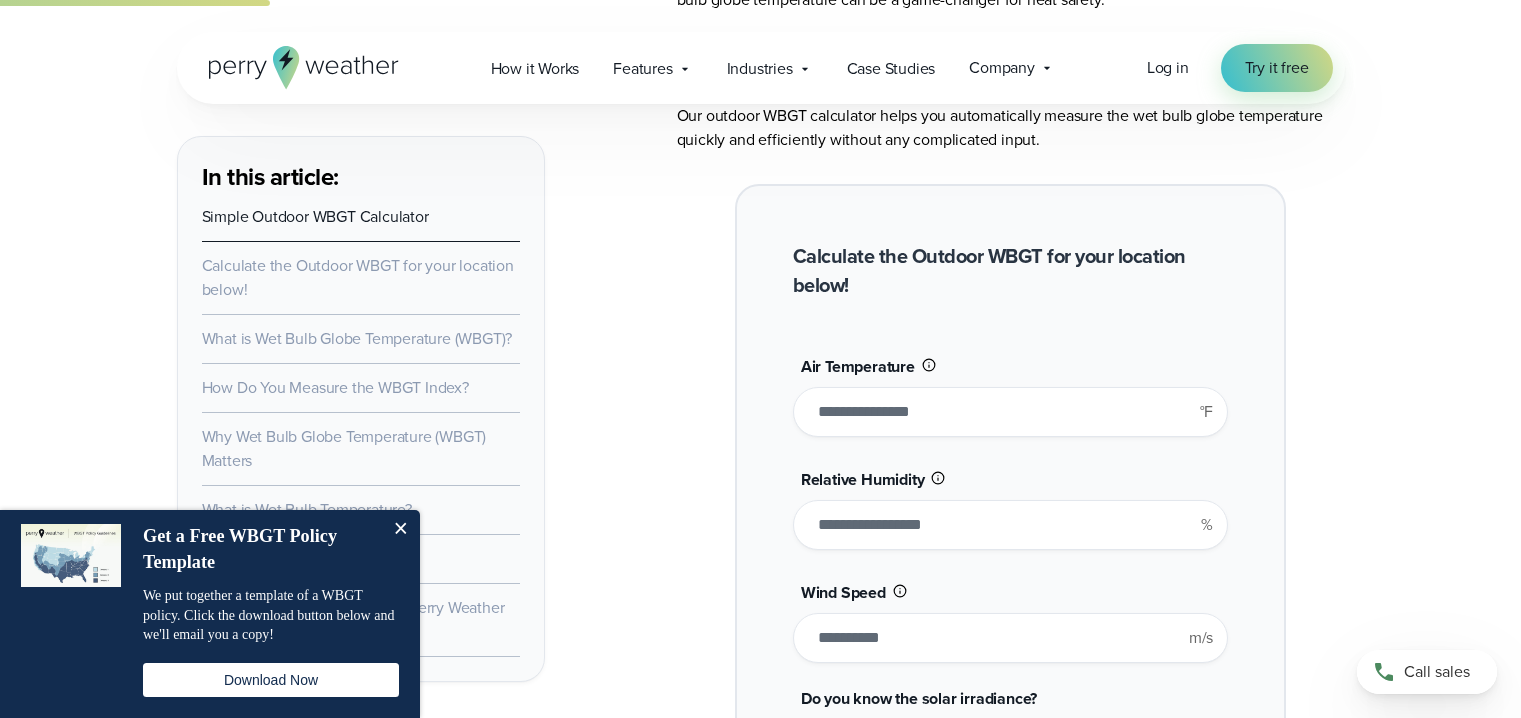 scroll, scrollTop: 1602, scrollLeft: 0, axis: vertical 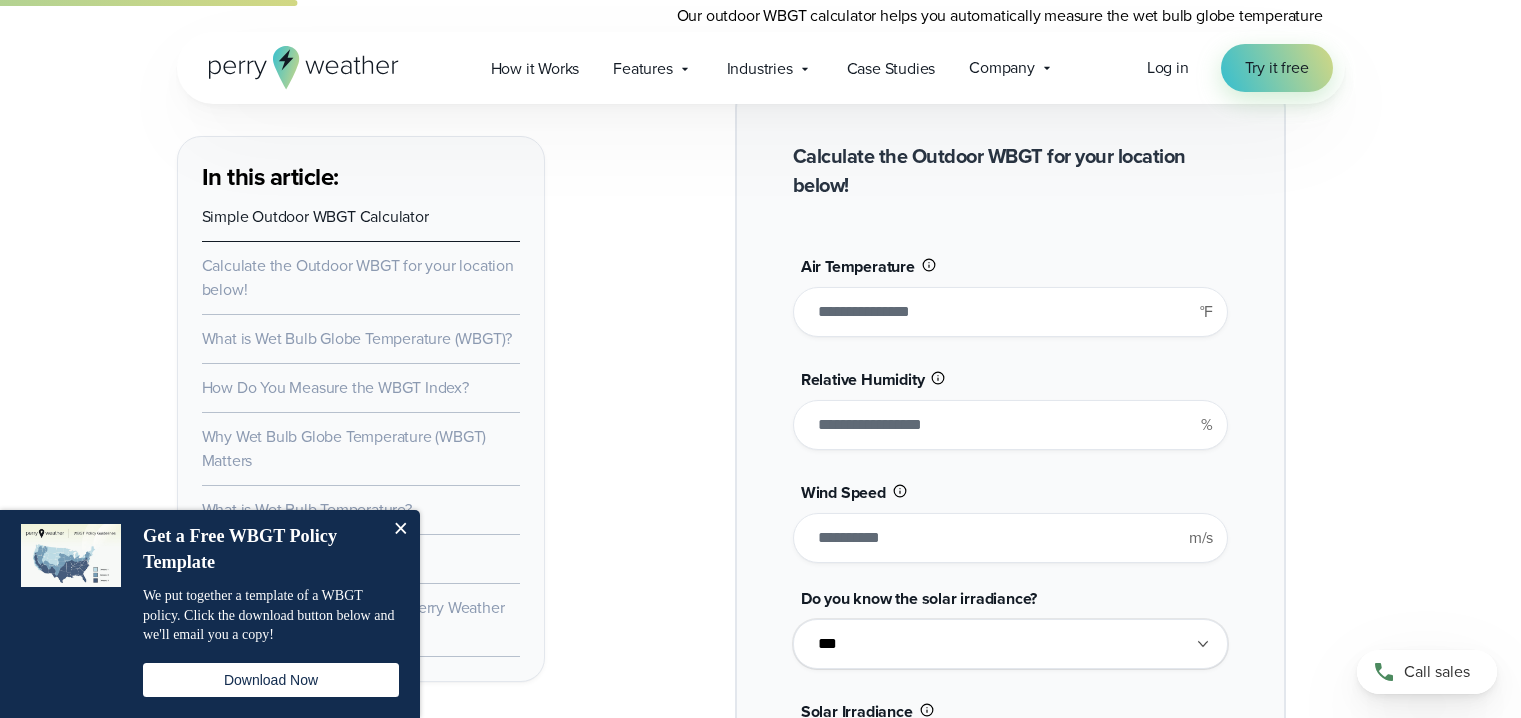 type on "**" 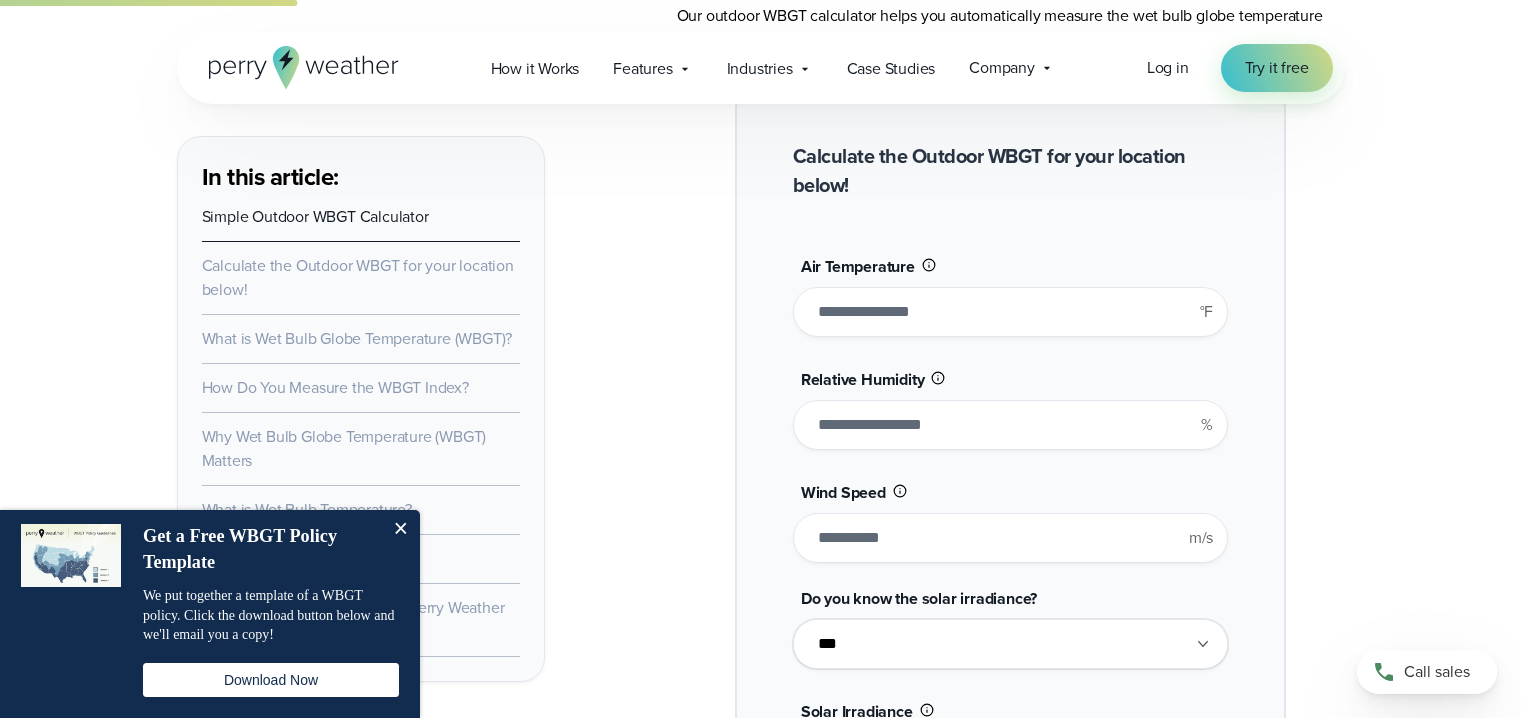 drag, startPoint x: 906, startPoint y: 537, endPoint x: 826, endPoint y: 533, distance: 80.09994 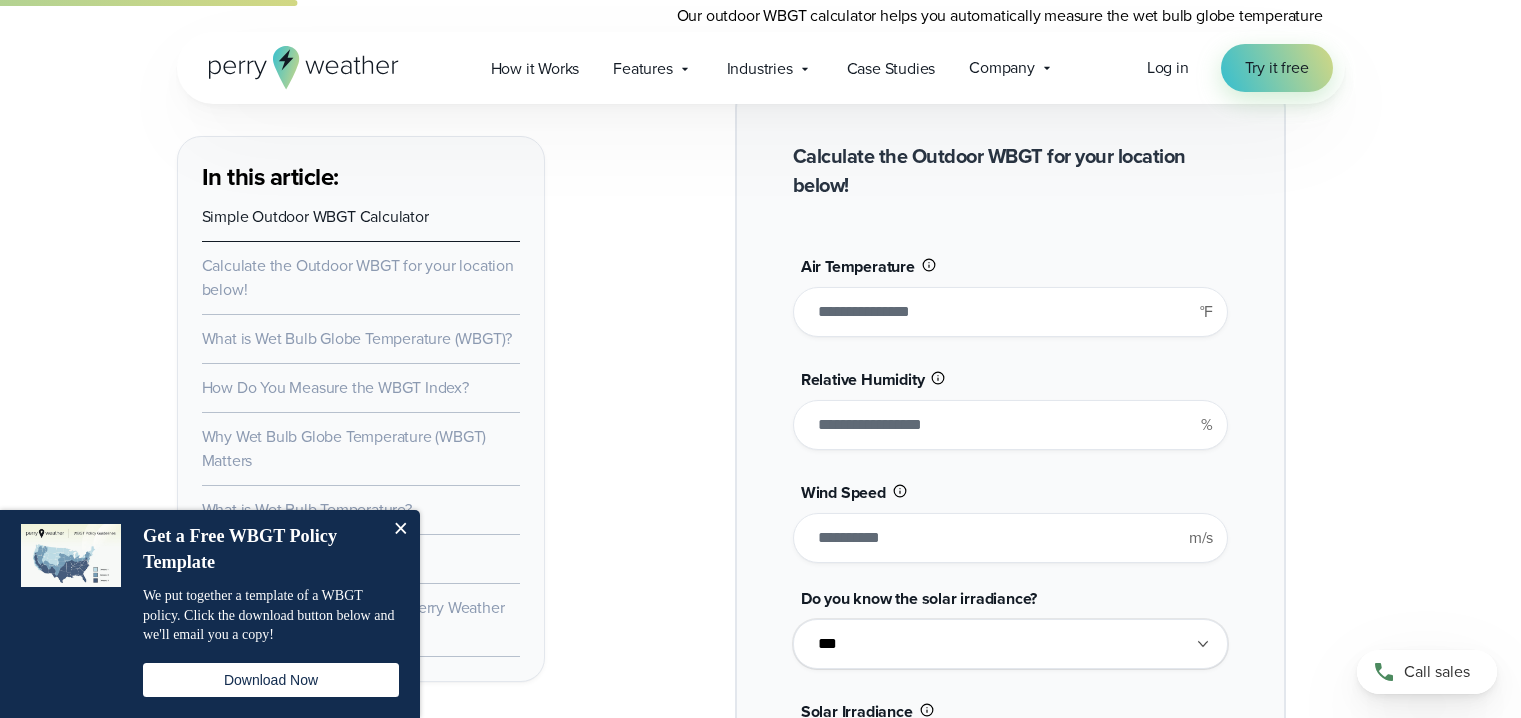 click on "**********" at bounding box center (1010, 623) 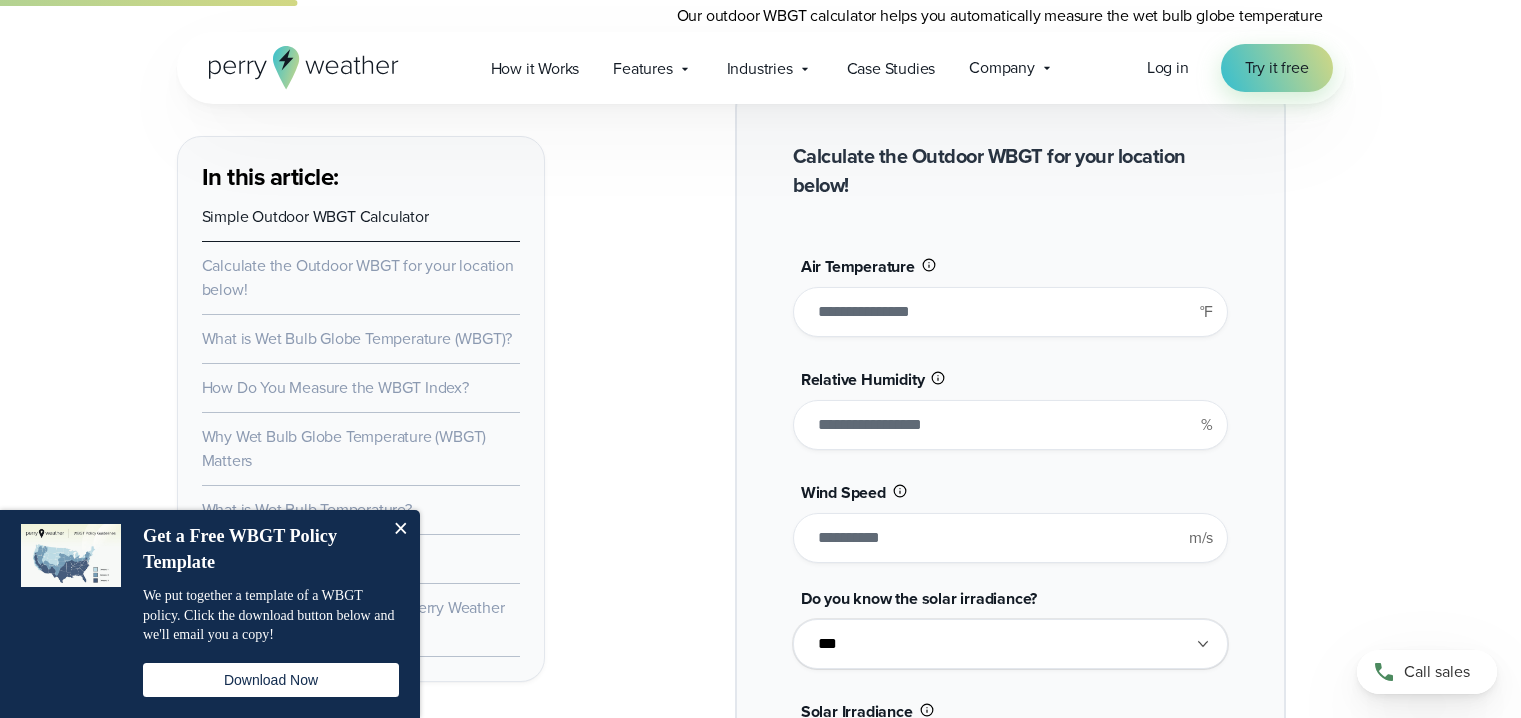 type on "******" 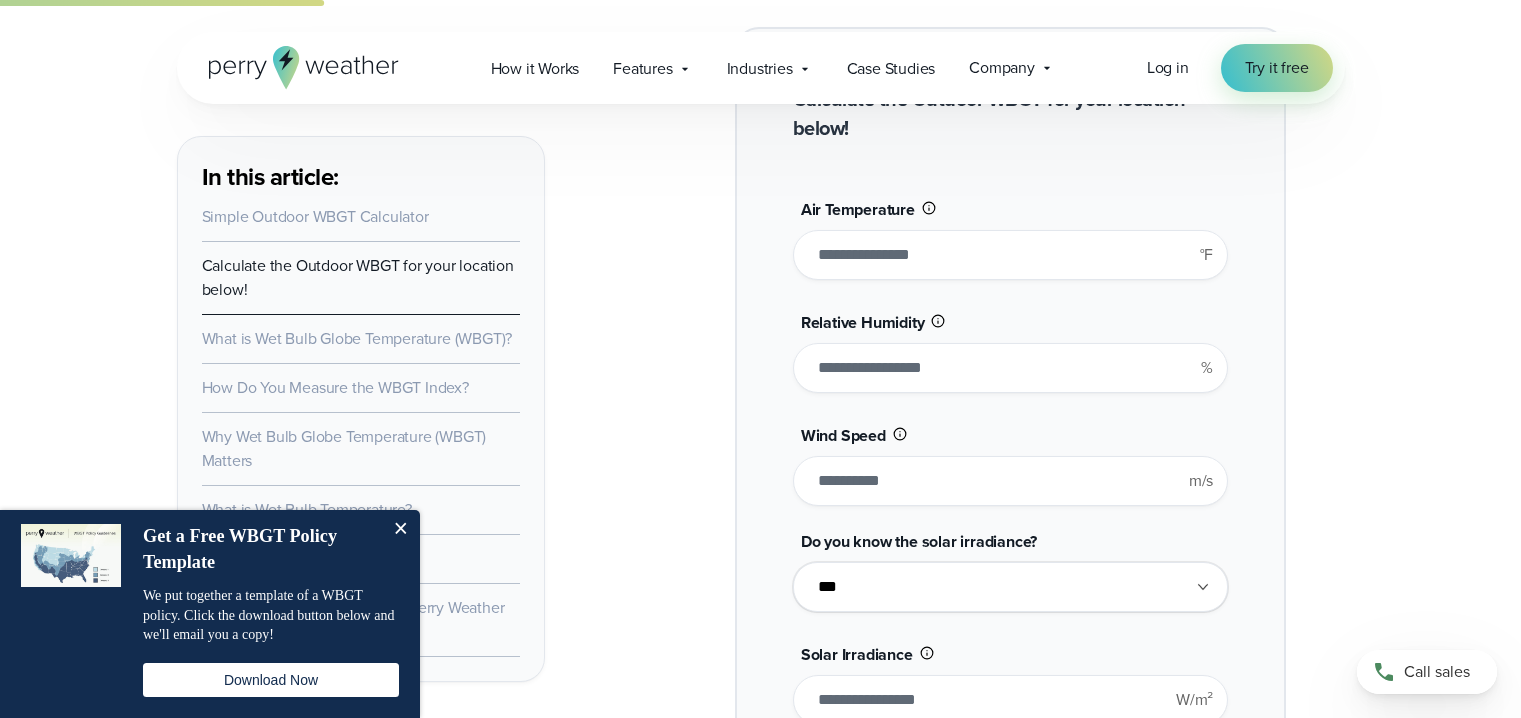 scroll, scrollTop: 1703, scrollLeft: 0, axis: vertical 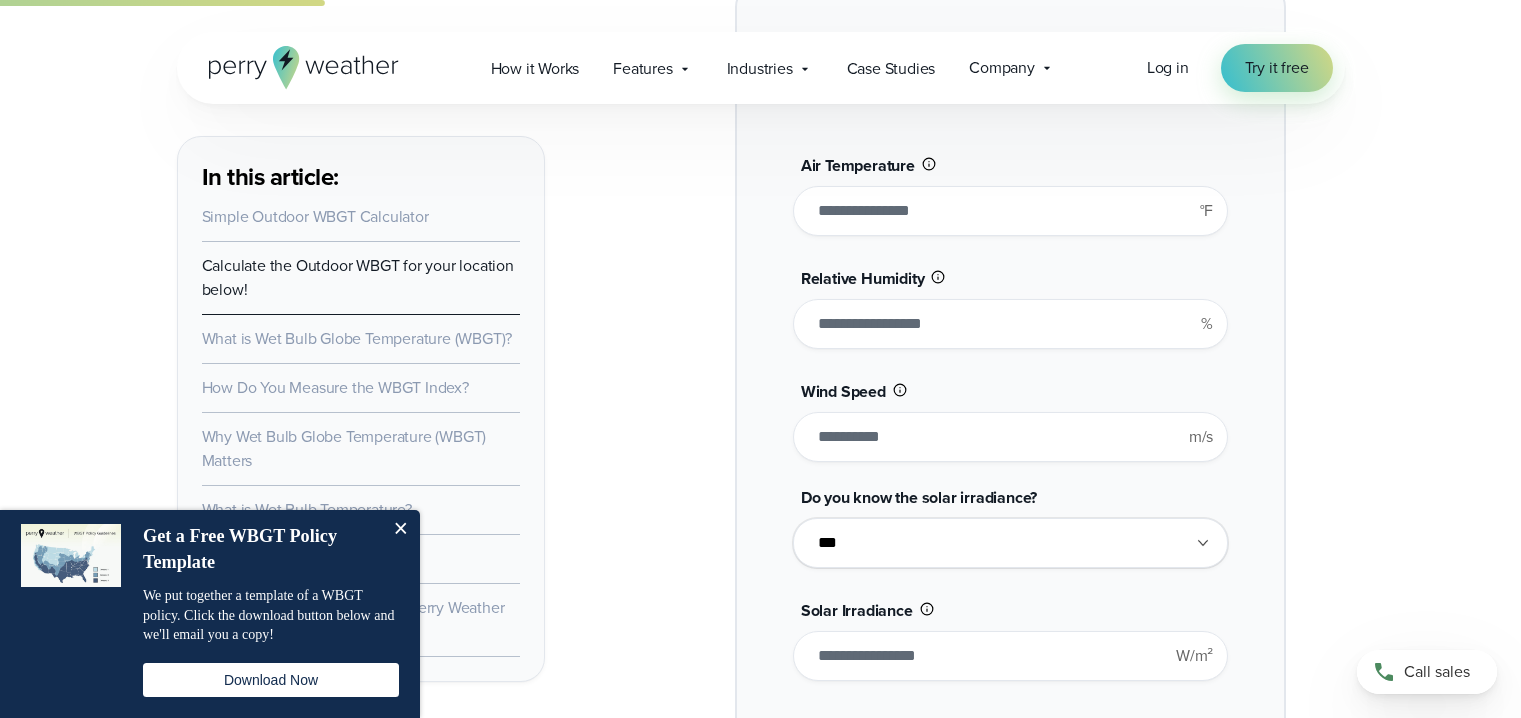 type on "*" 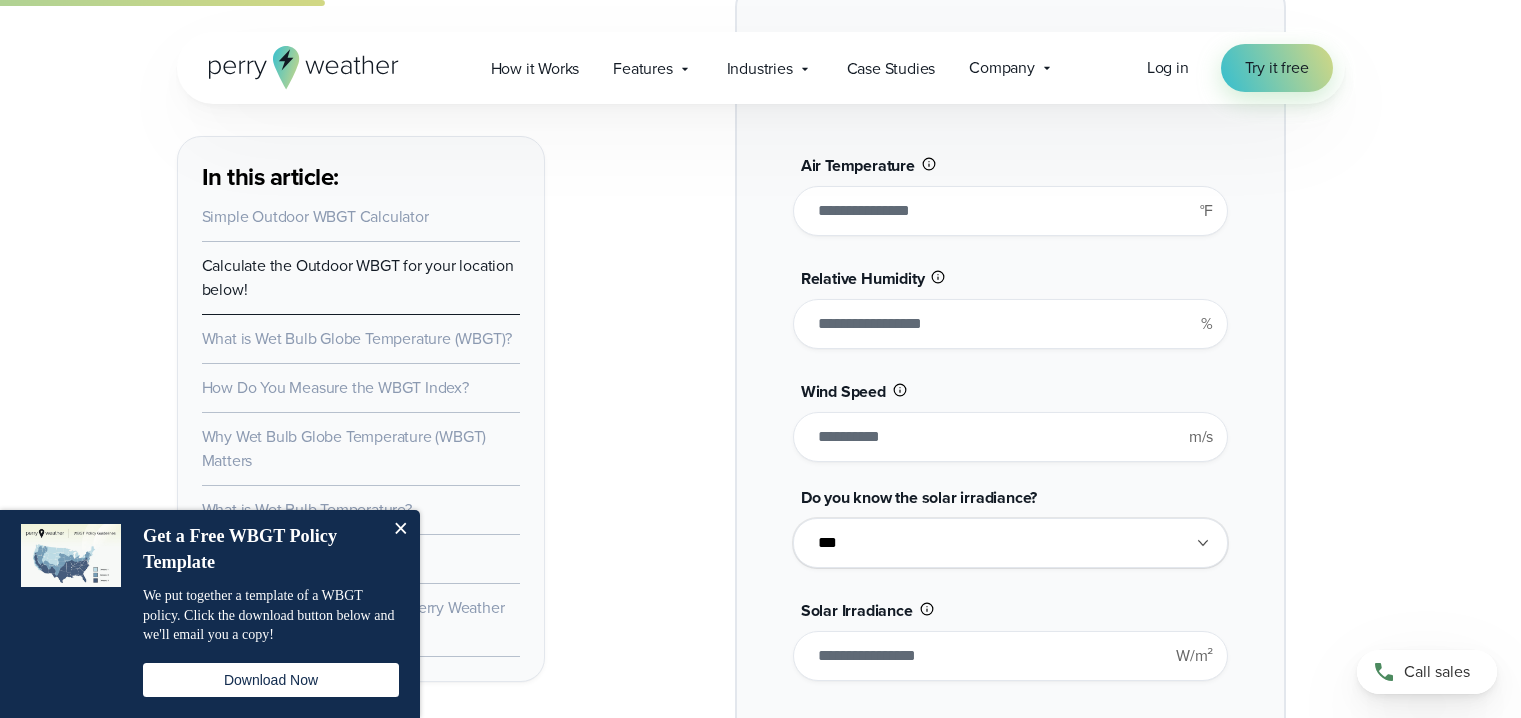 scroll, scrollTop: 1803, scrollLeft: 0, axis: vertical 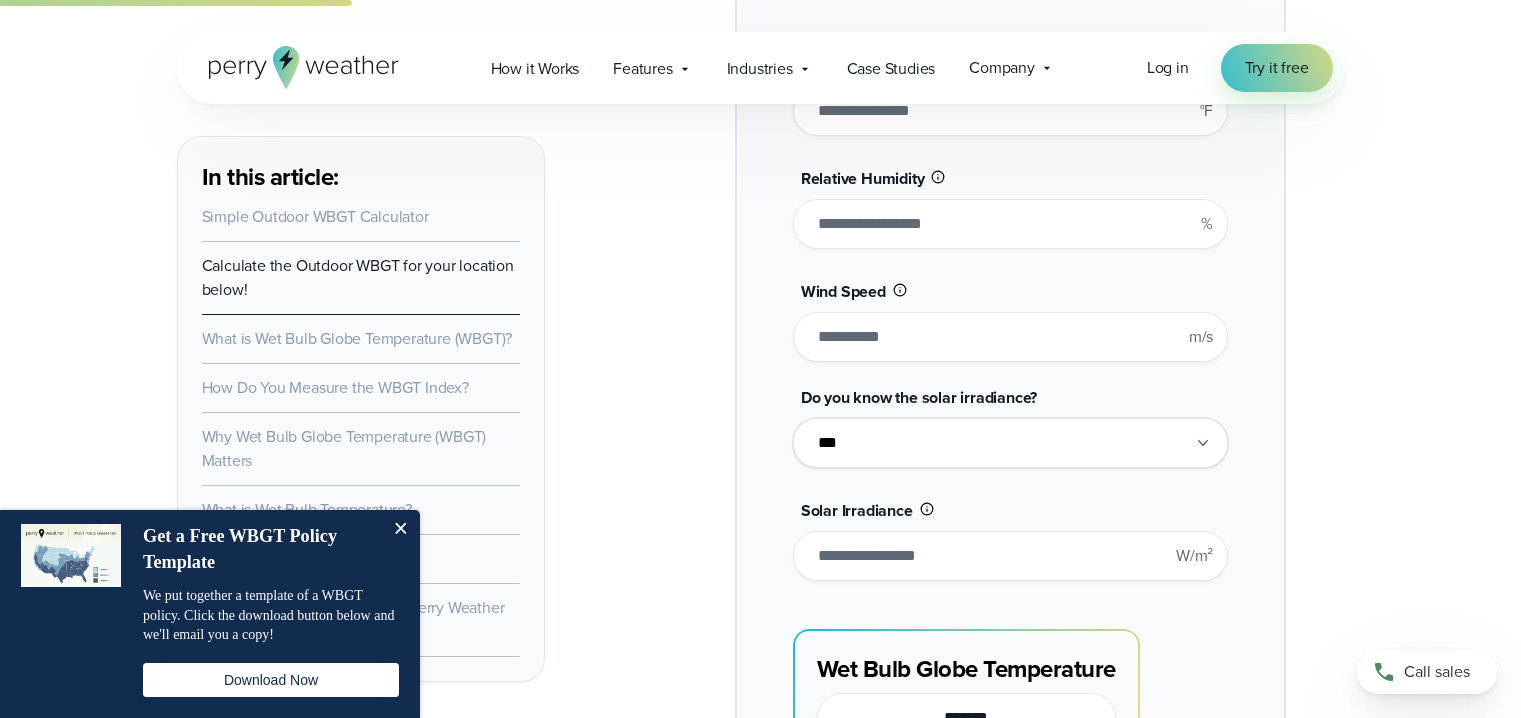 drag, startPoint x: 907, startPoint y: 574, endPoint x: 712, endPoint y: 561, distance: 195.43285 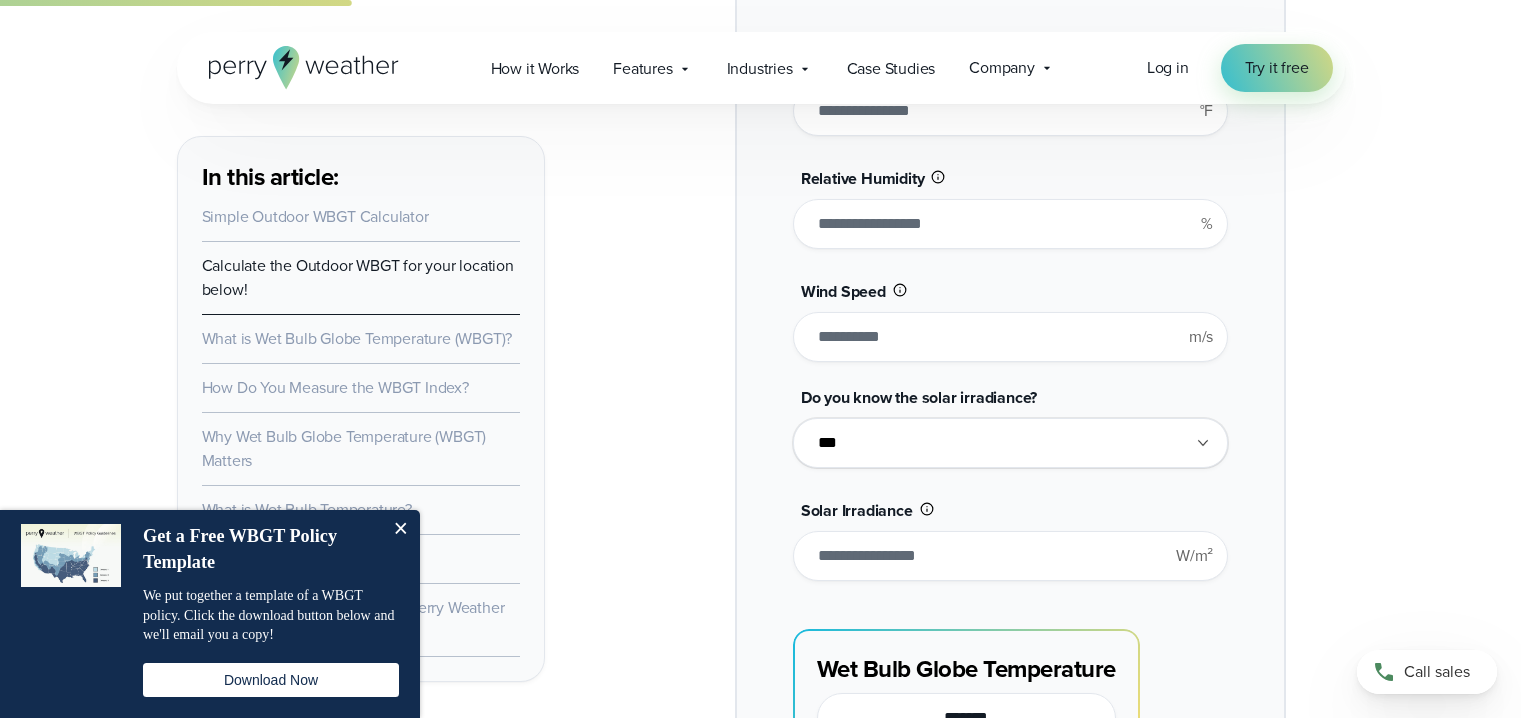 type on "**" 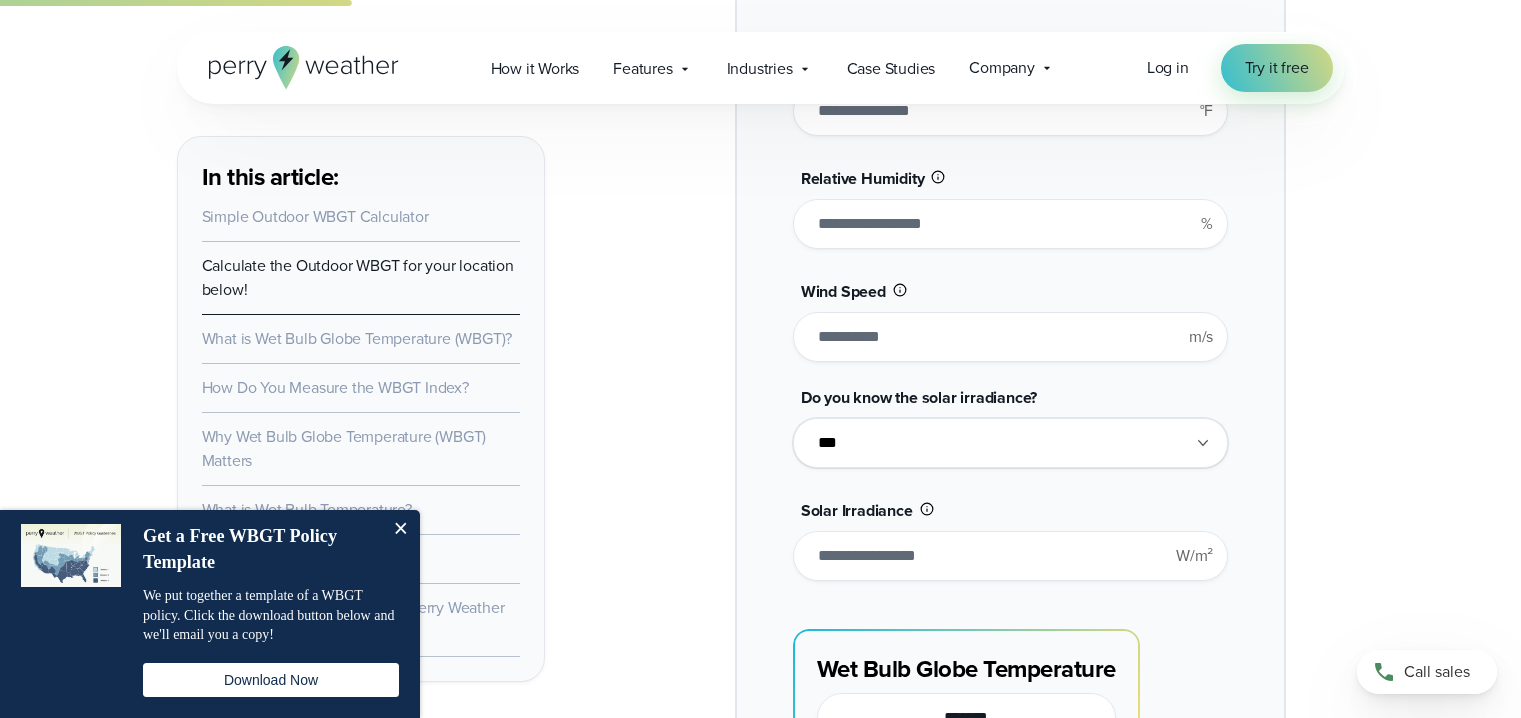 type on "*******" 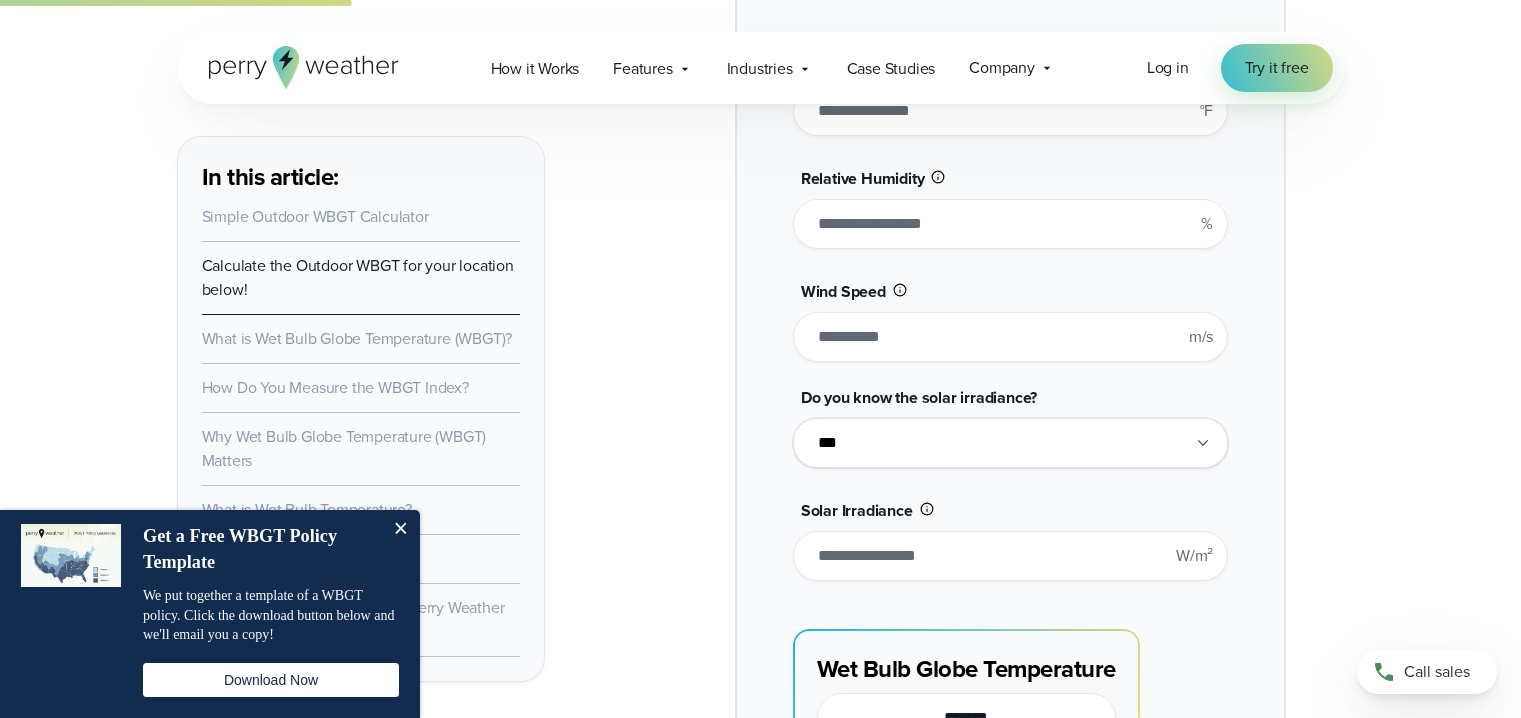 type on "*****" 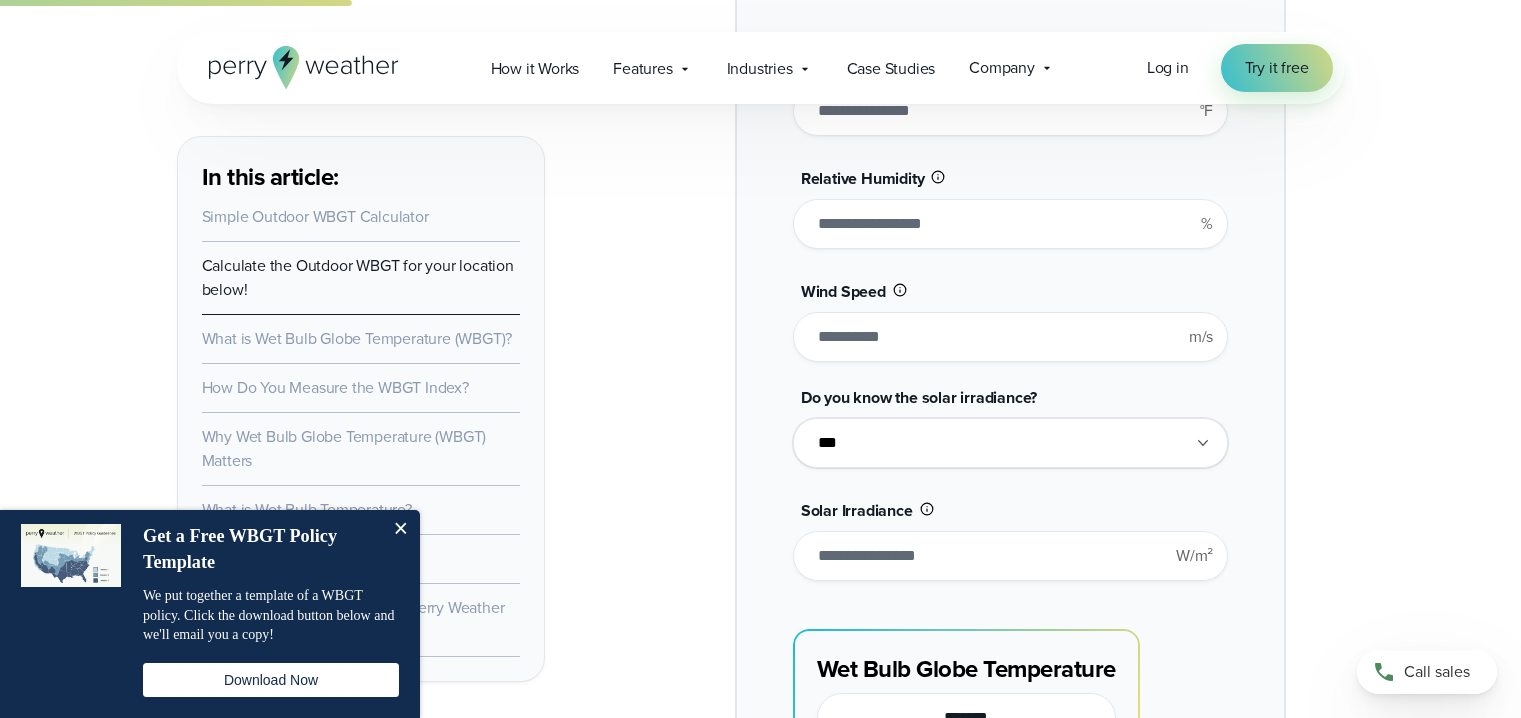 click on "**********" at bounding box center [1011, 422] 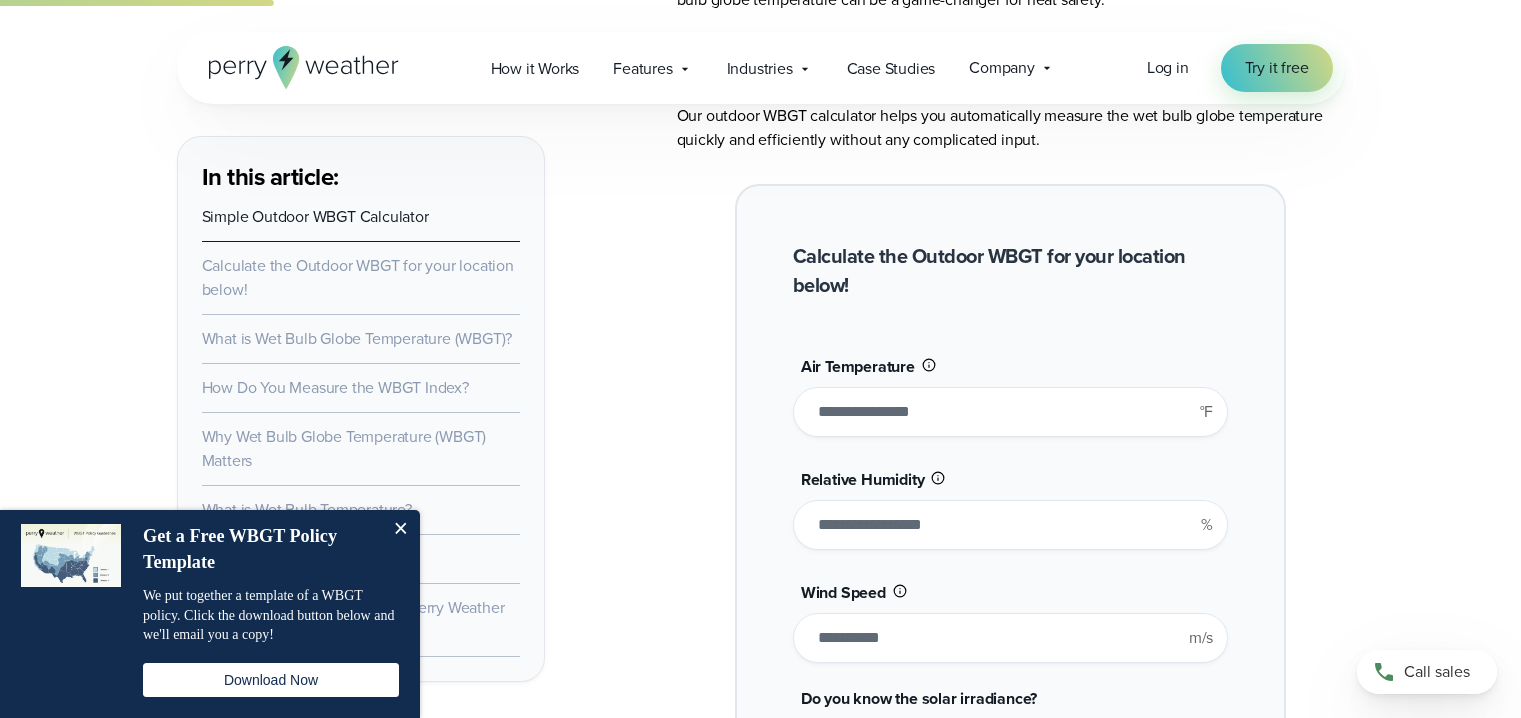 scroll, scrollTop: 1703, scrollLeft: 0, axis: vertical 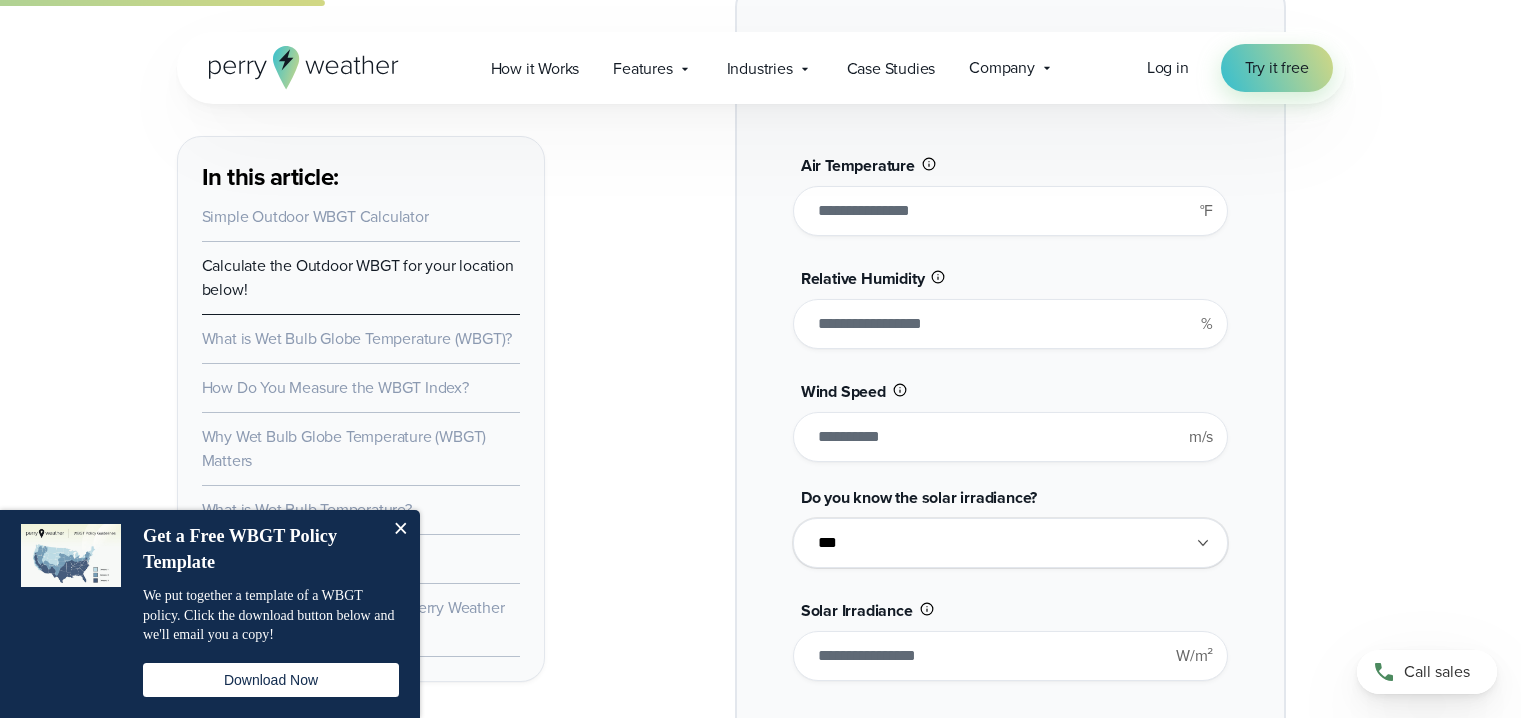 drag, startPoint x: 1180, startPoint y: 430, endPoint x: 1010, endPoint y: 434, distance: 170.04706 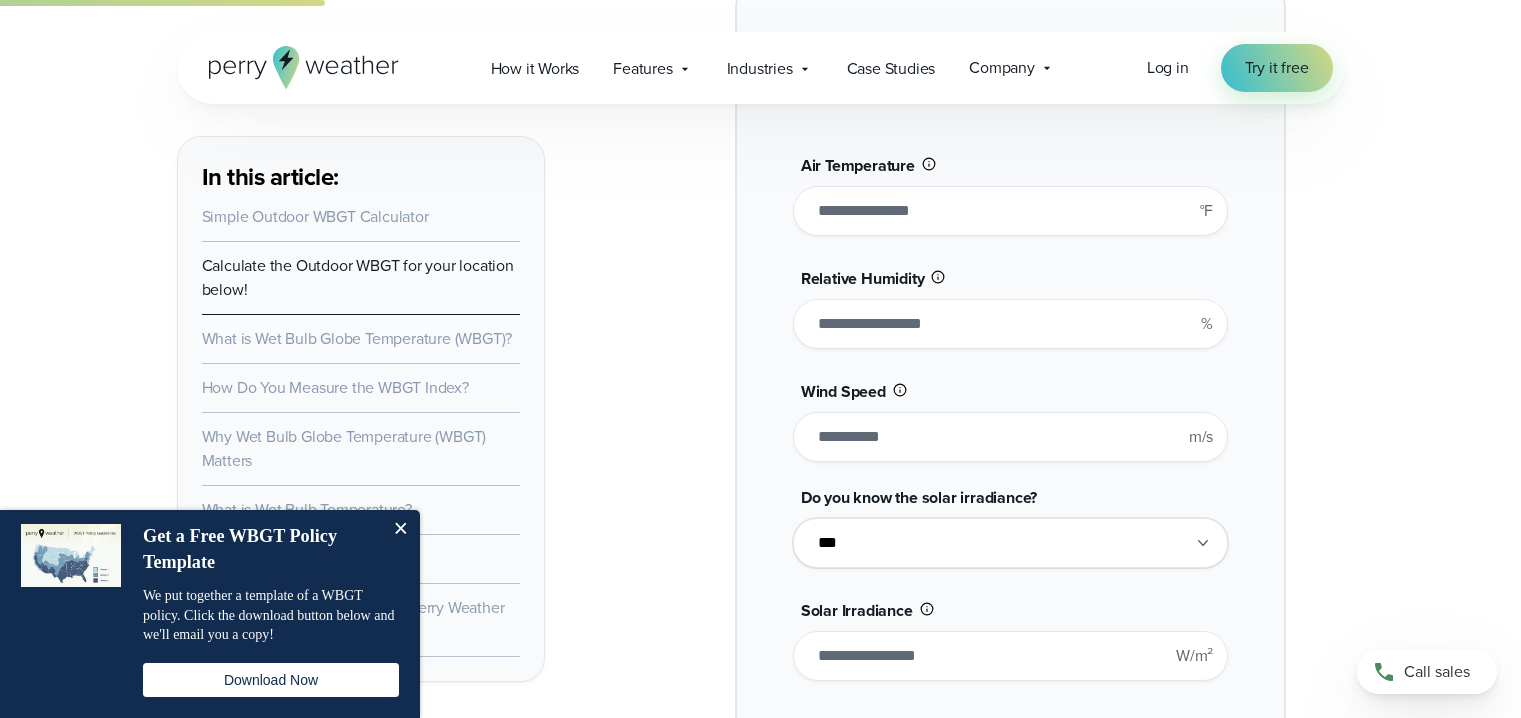 click on "*" at bounding box center [1010, 437] 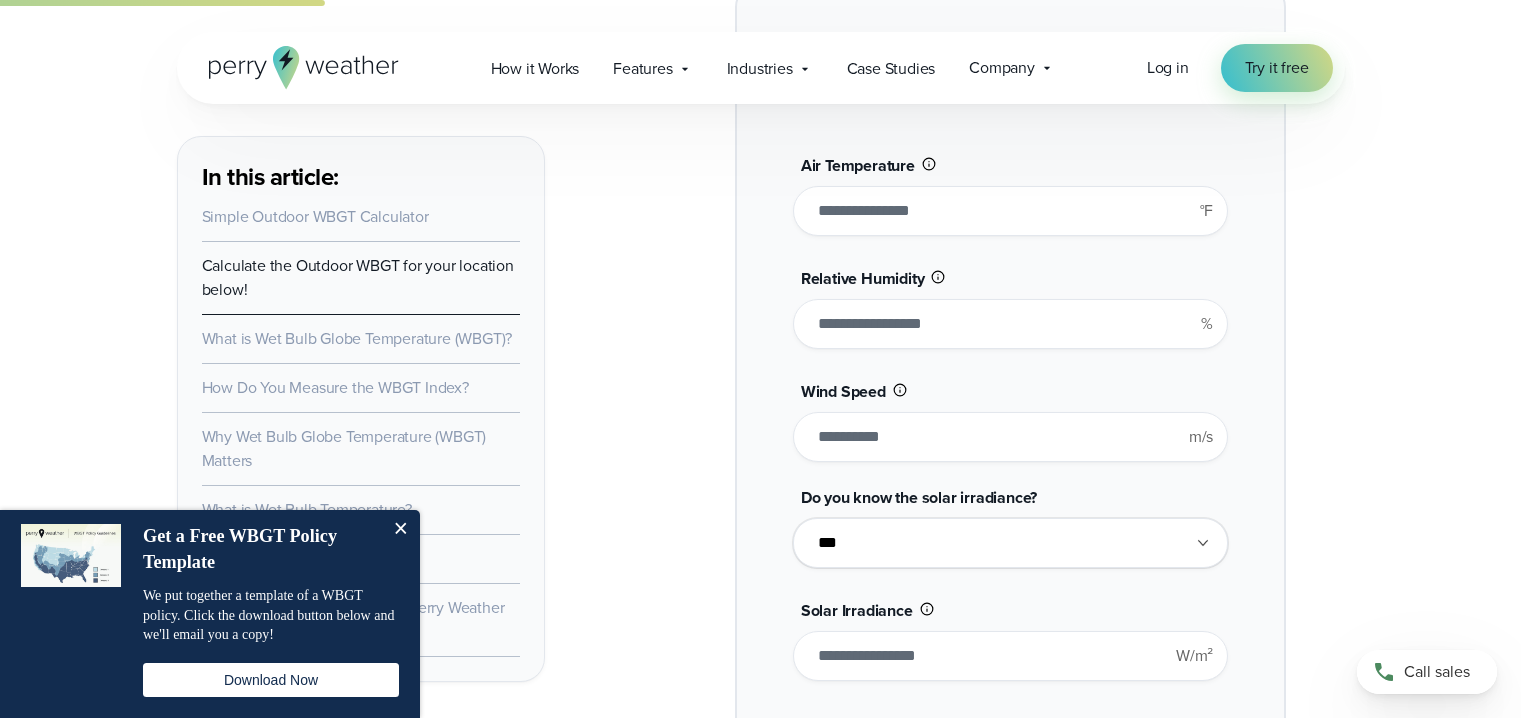 click on "**********" at bounding box center [1010, 522] 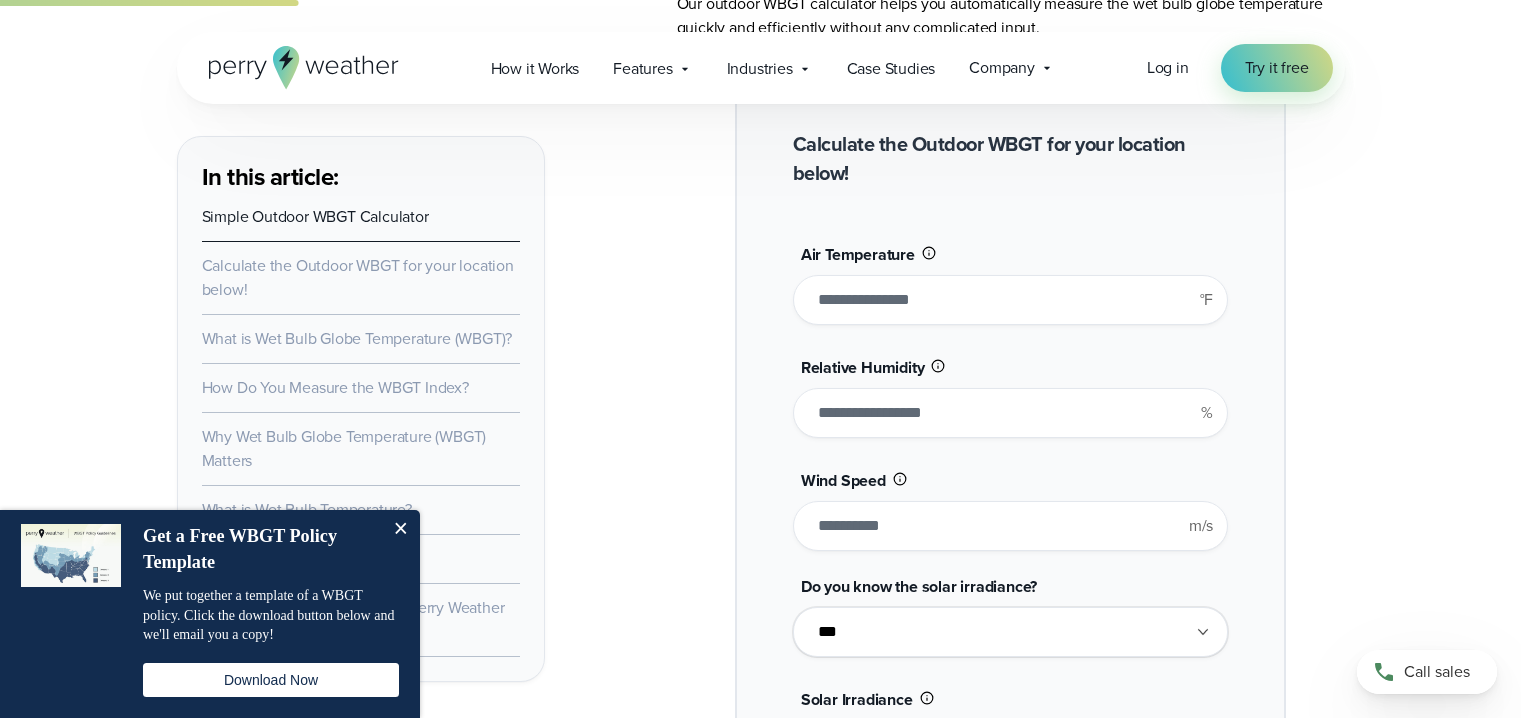 scroll, scrollTop: 1602, scrollLeft: 0, axis: vertical 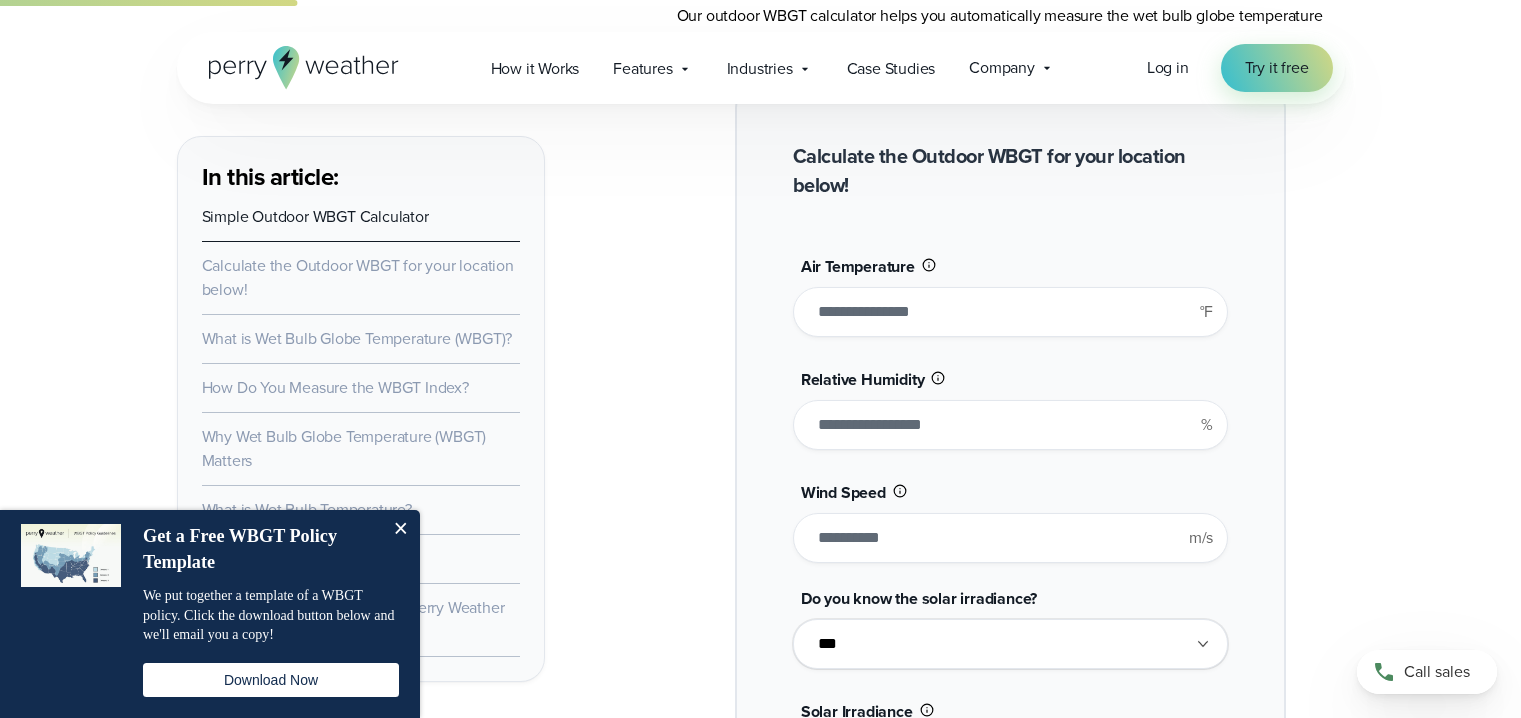 click on "**" at bounding box center (1010, 425) 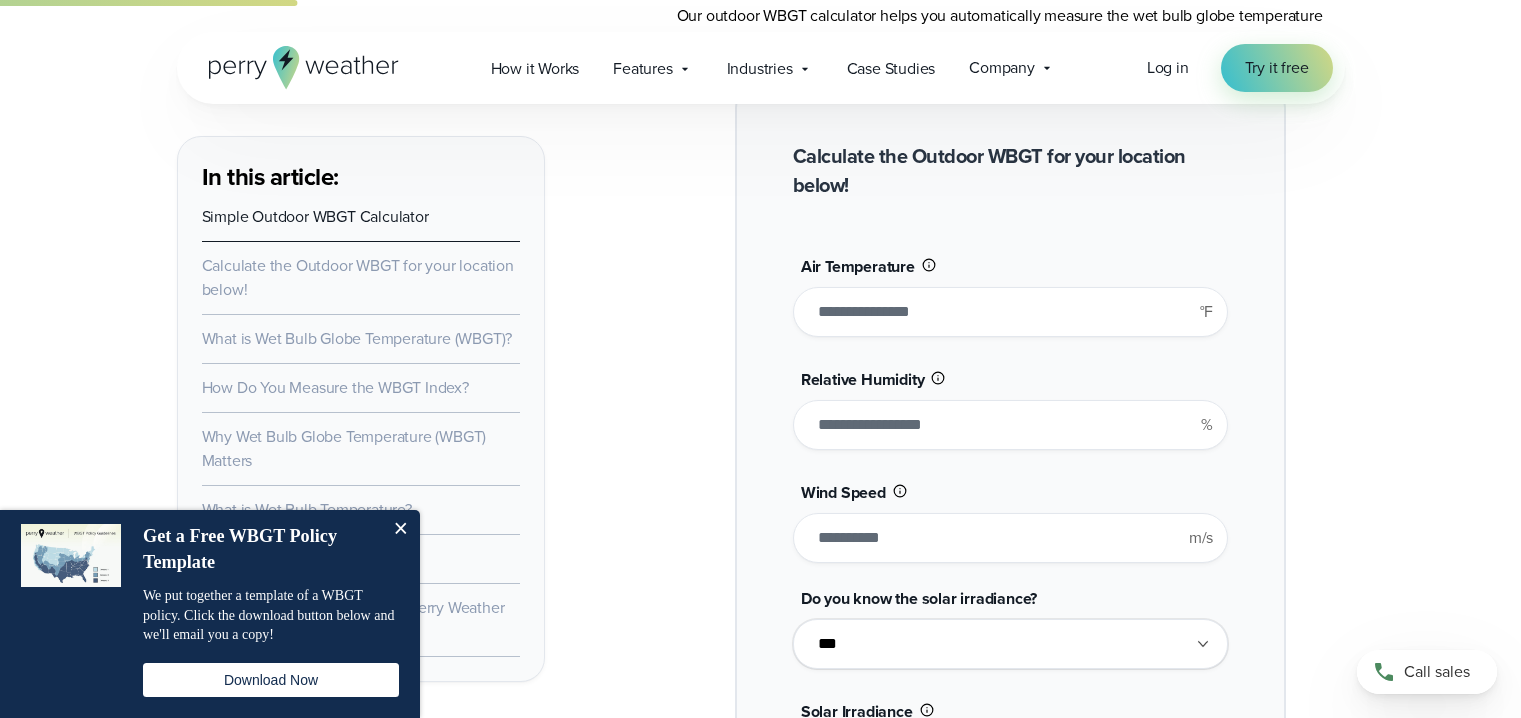 type on "*******" 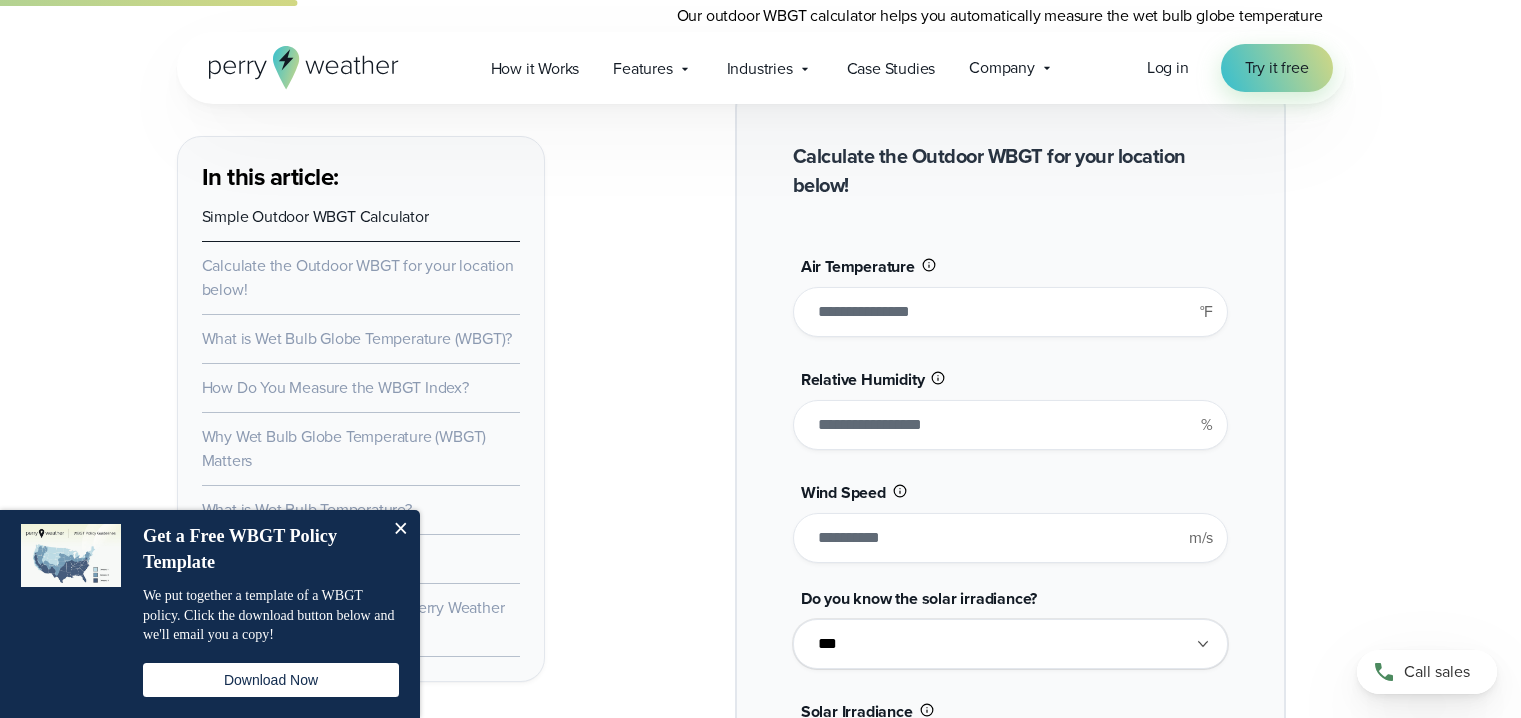 type on "**" 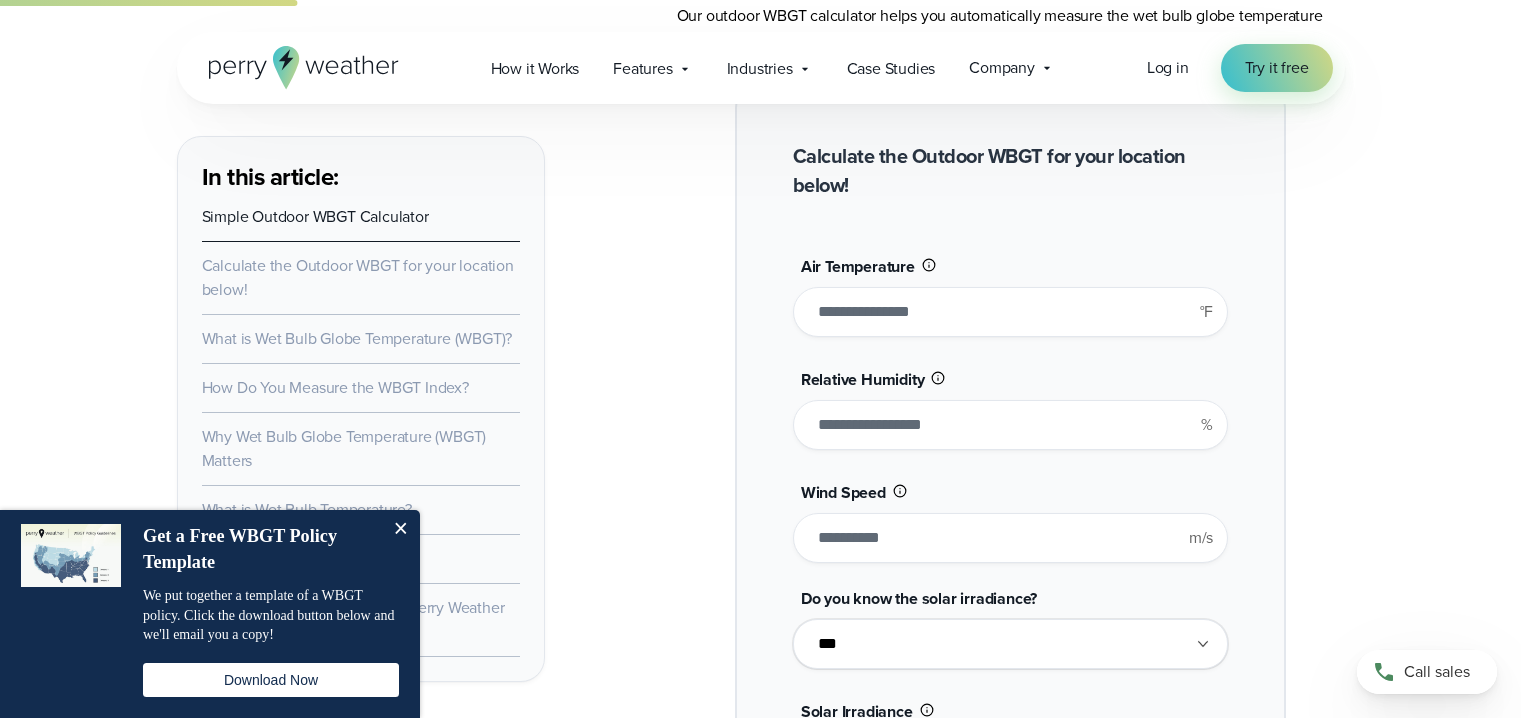 type on "**" 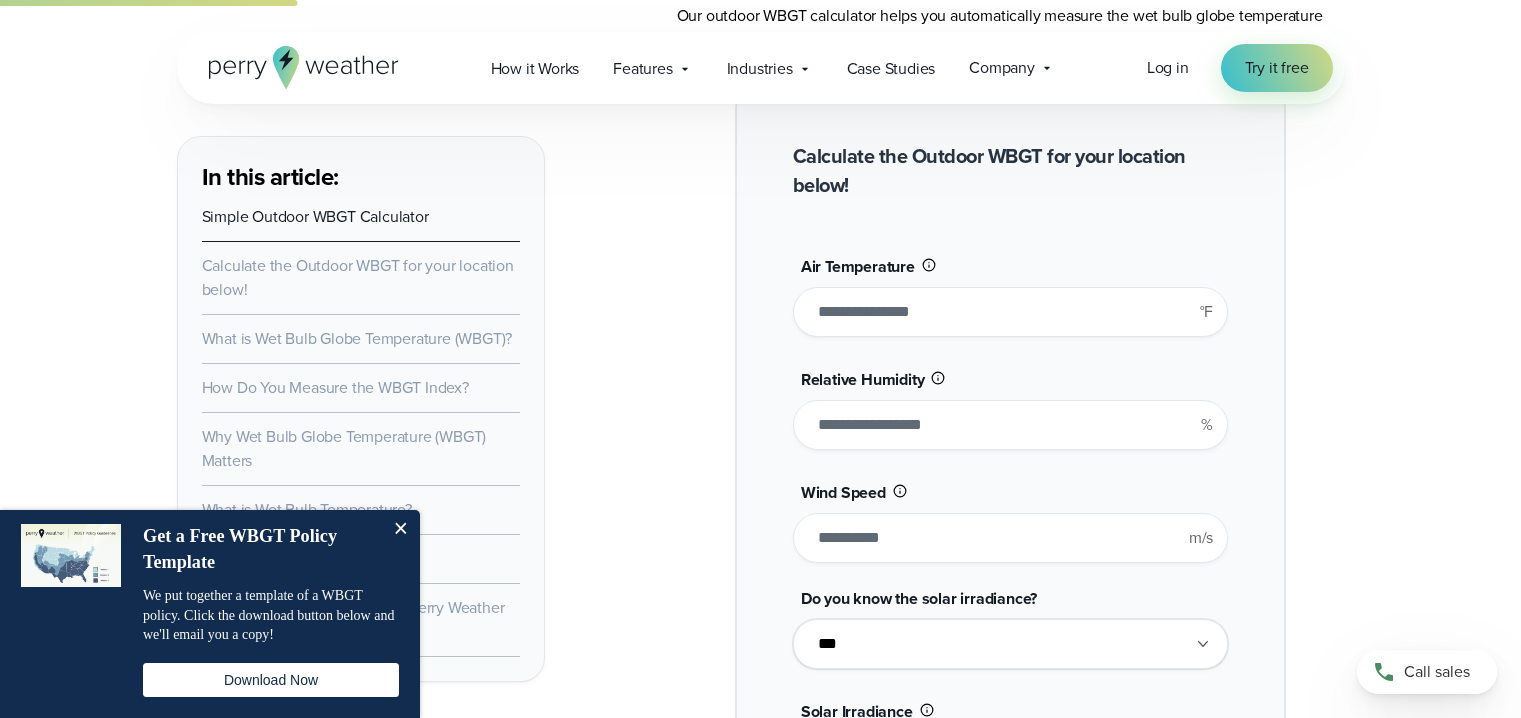 type on "*******" 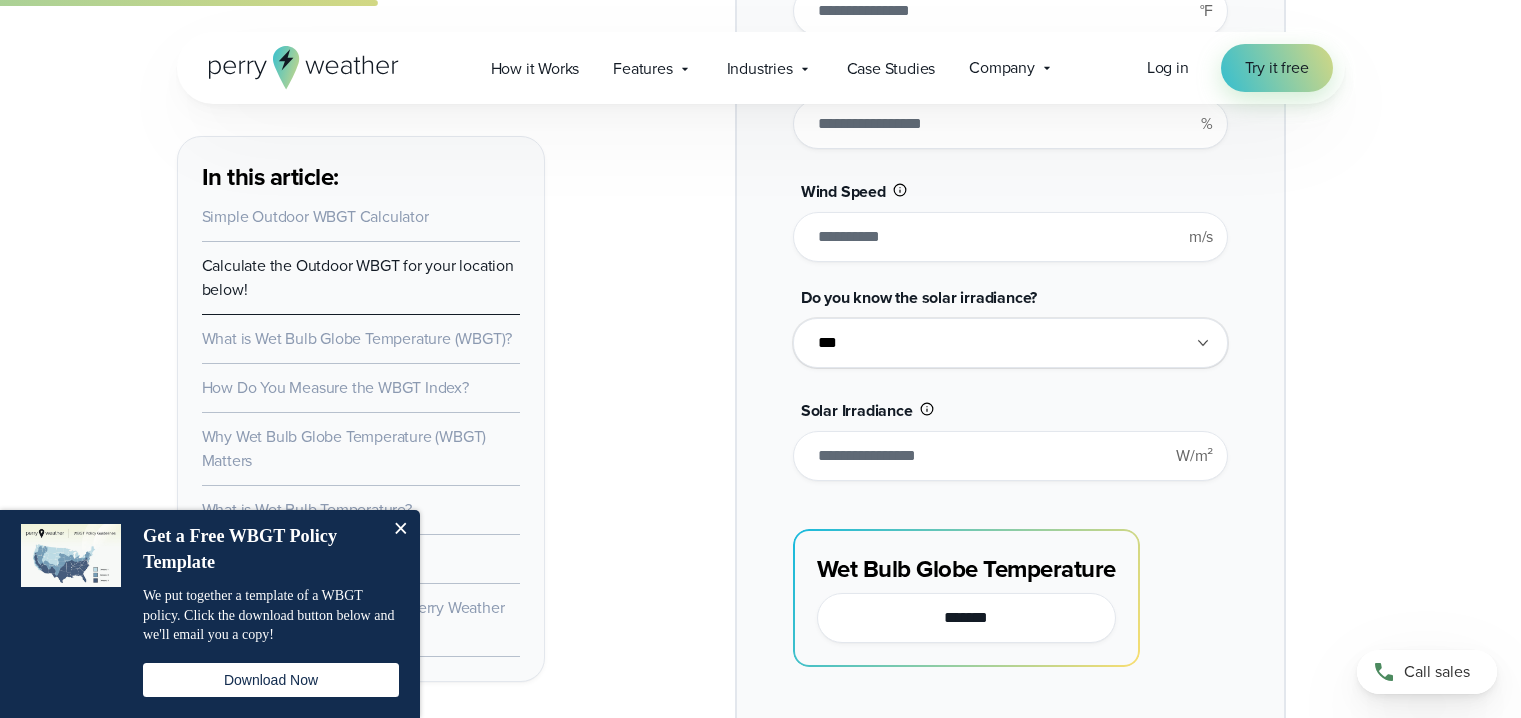 scroll, scrollTop: 1803, scrollLeft: 0, axis: vertical 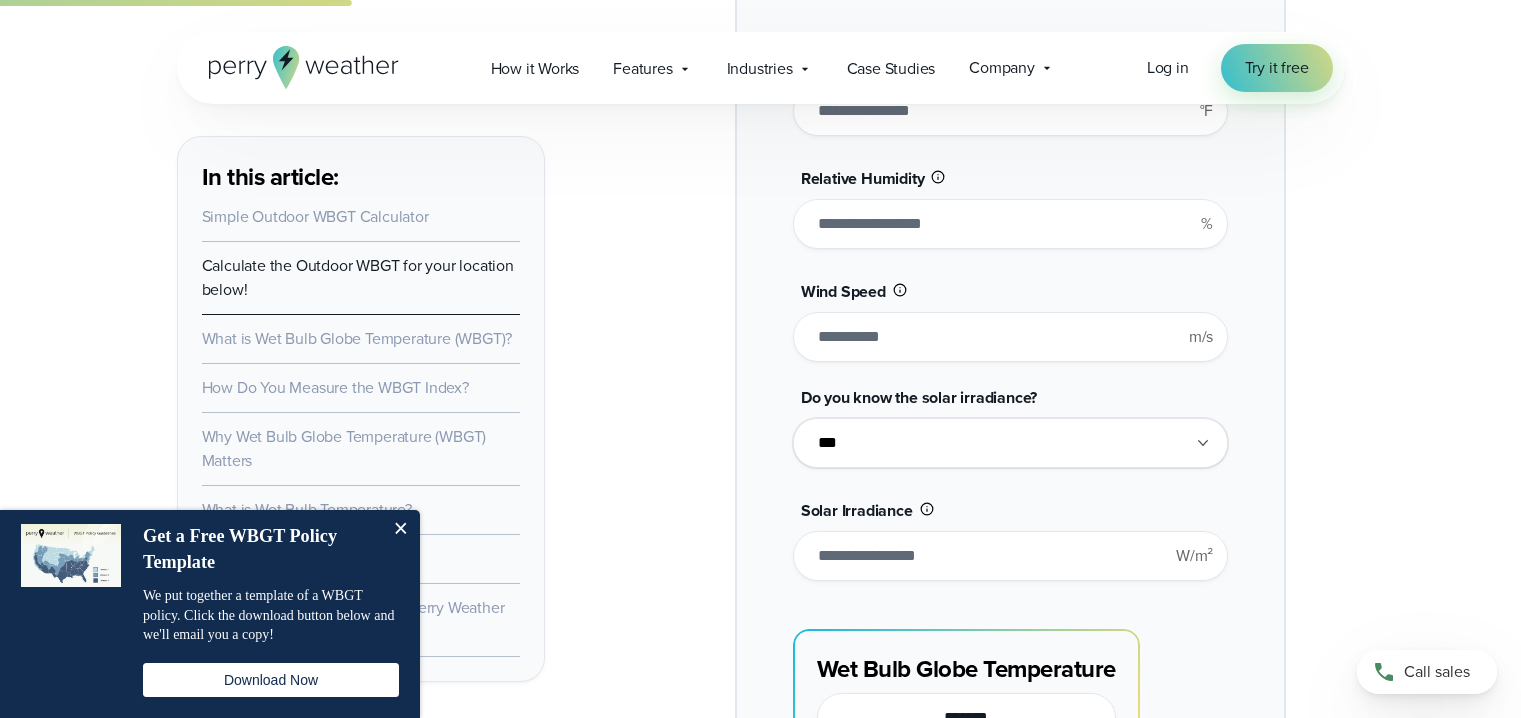 type on "**" 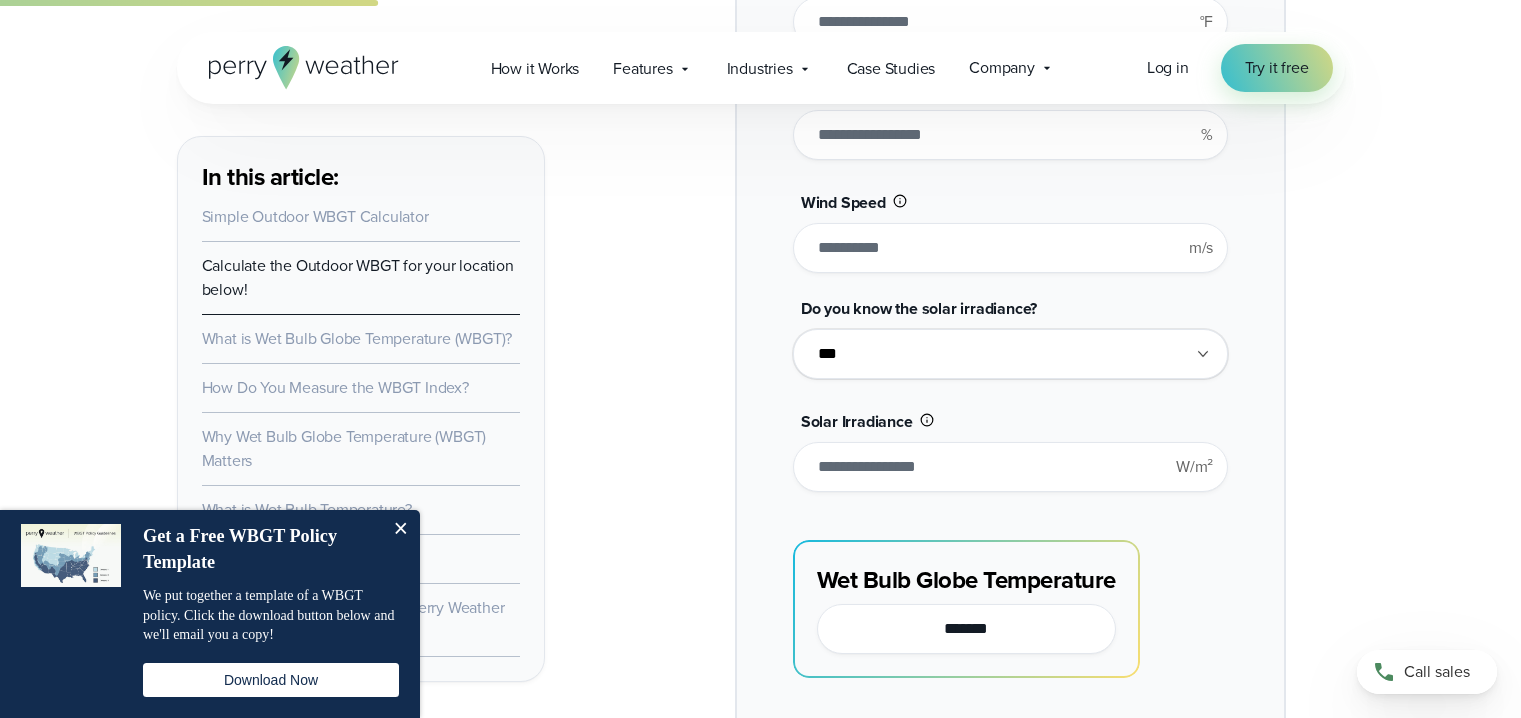 scroll, scrollTop: 1903, scrollLeft: 0, axis: vertical 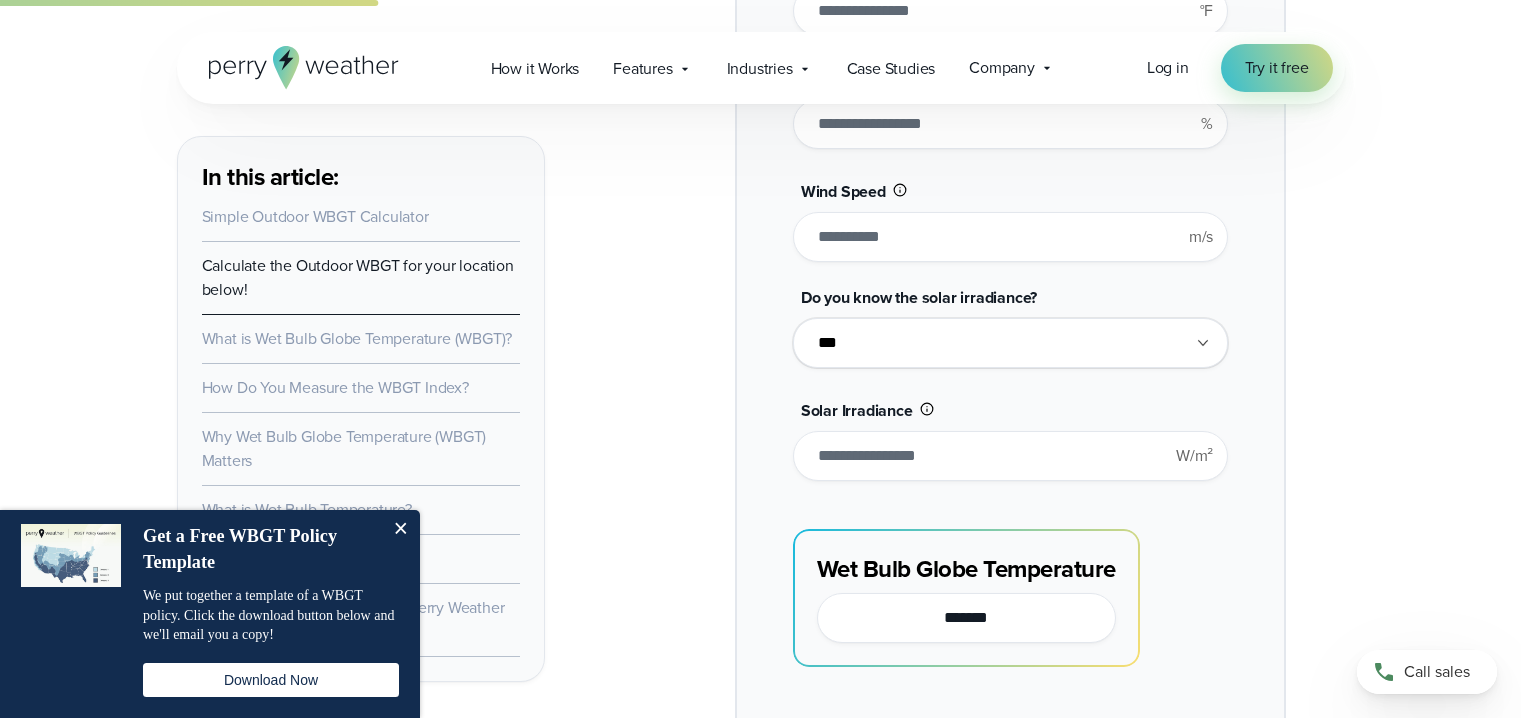 type 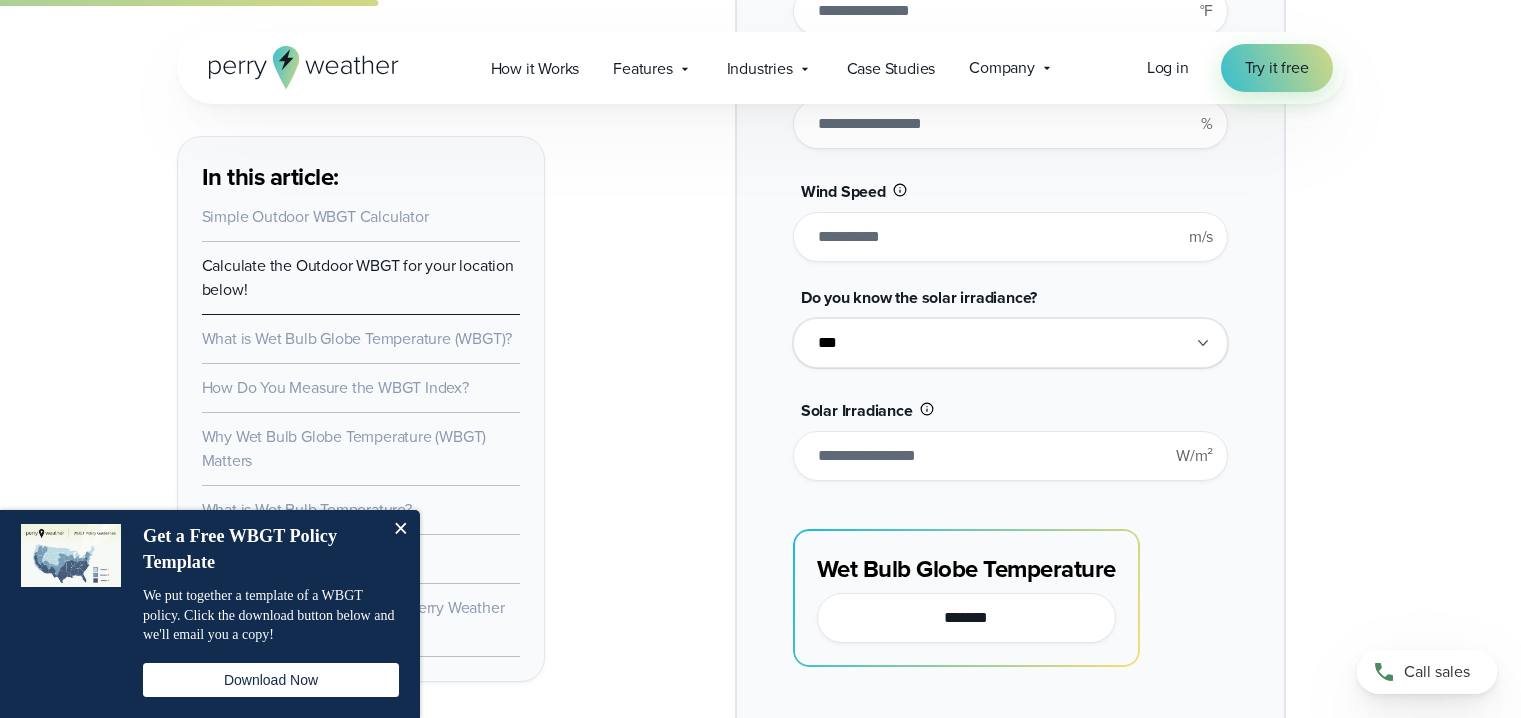 type on "******" 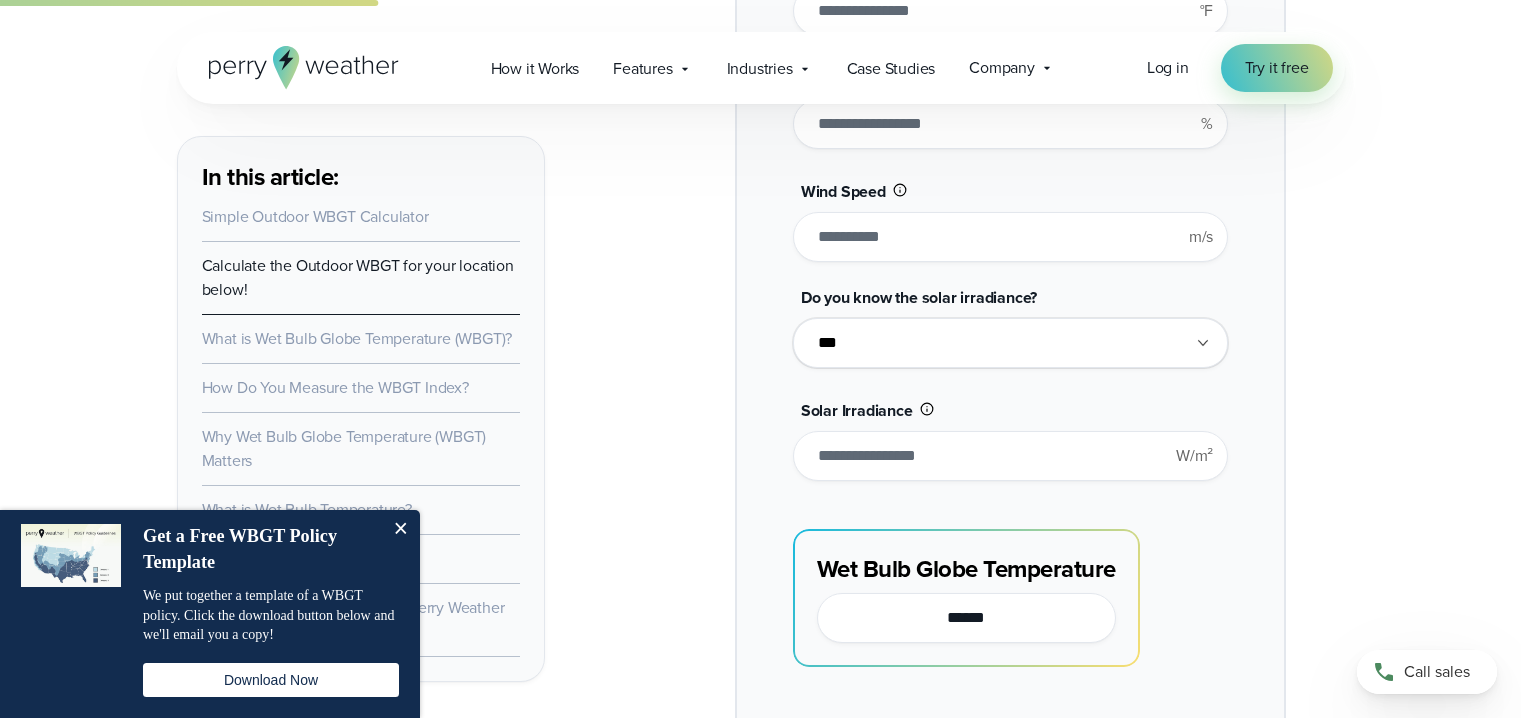 type on "*" 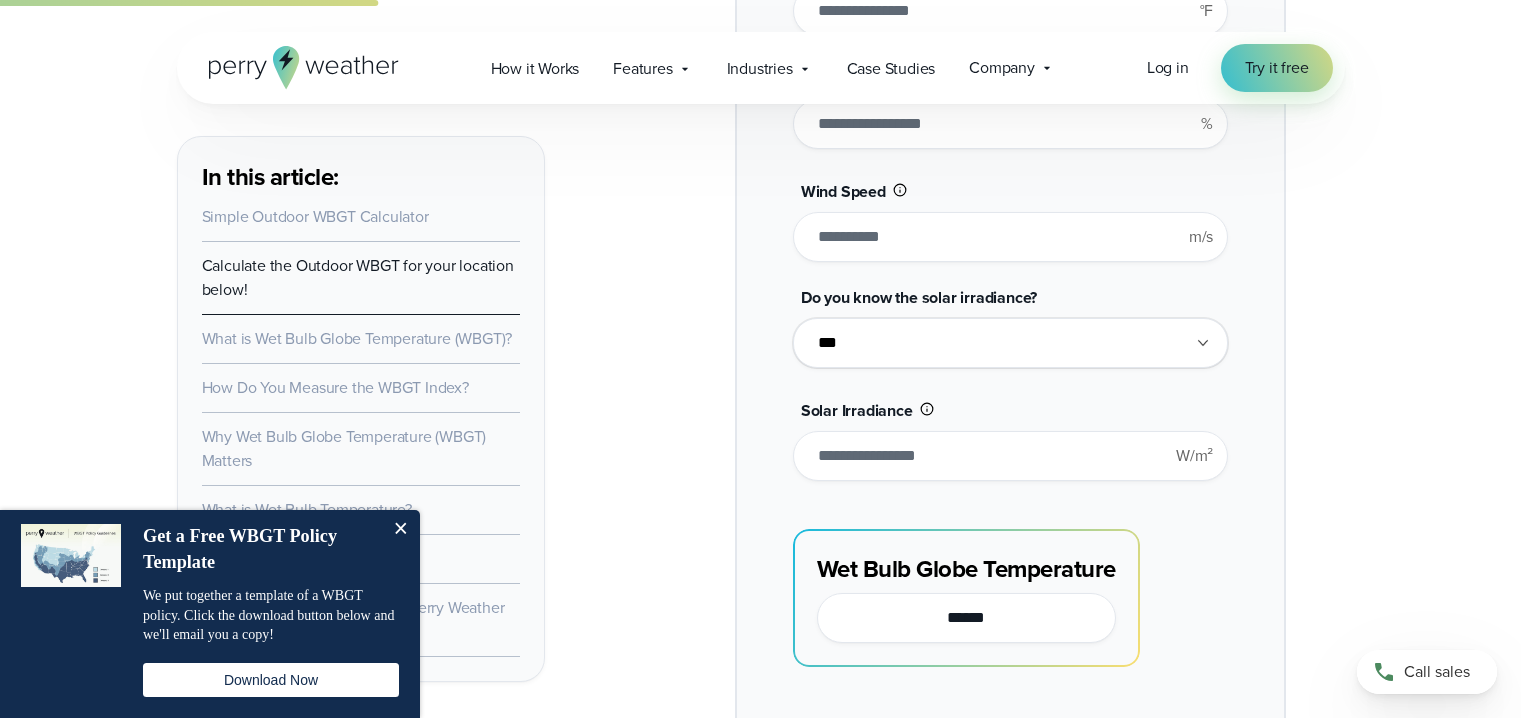 type on "*******" 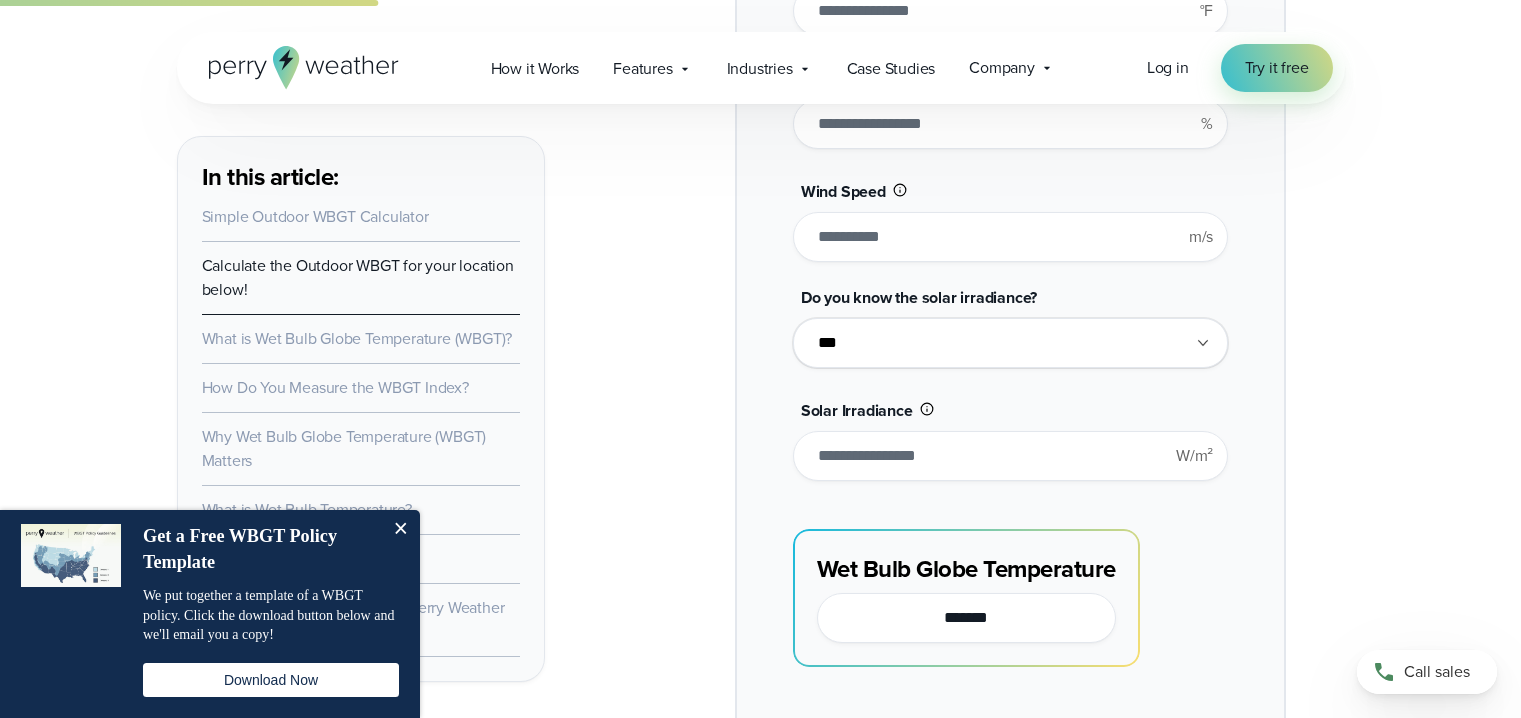 type on "*" 